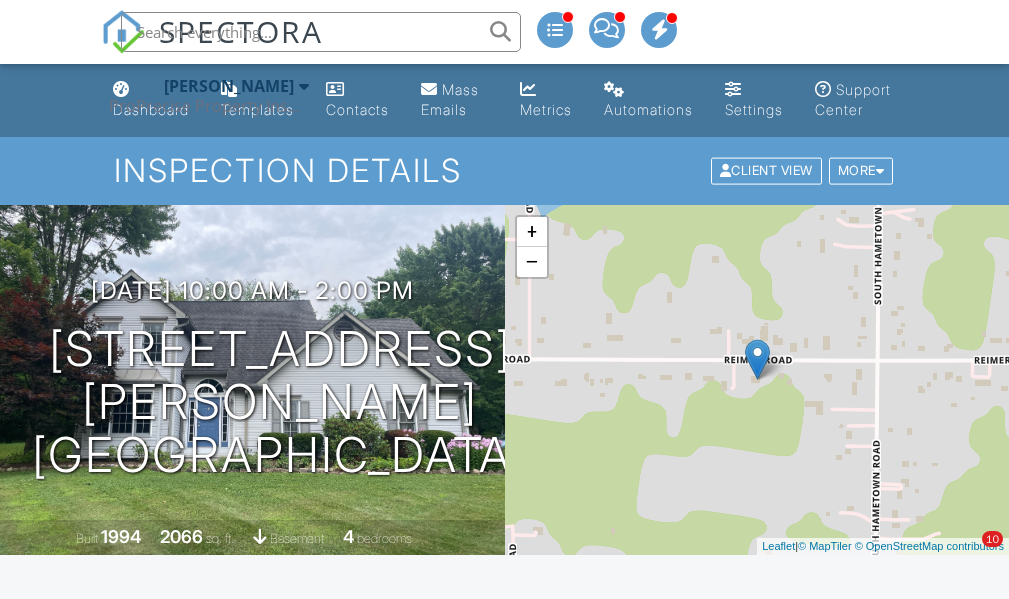 scroll, scrollTop: 414, scrollLeft: 0, axis: vertical 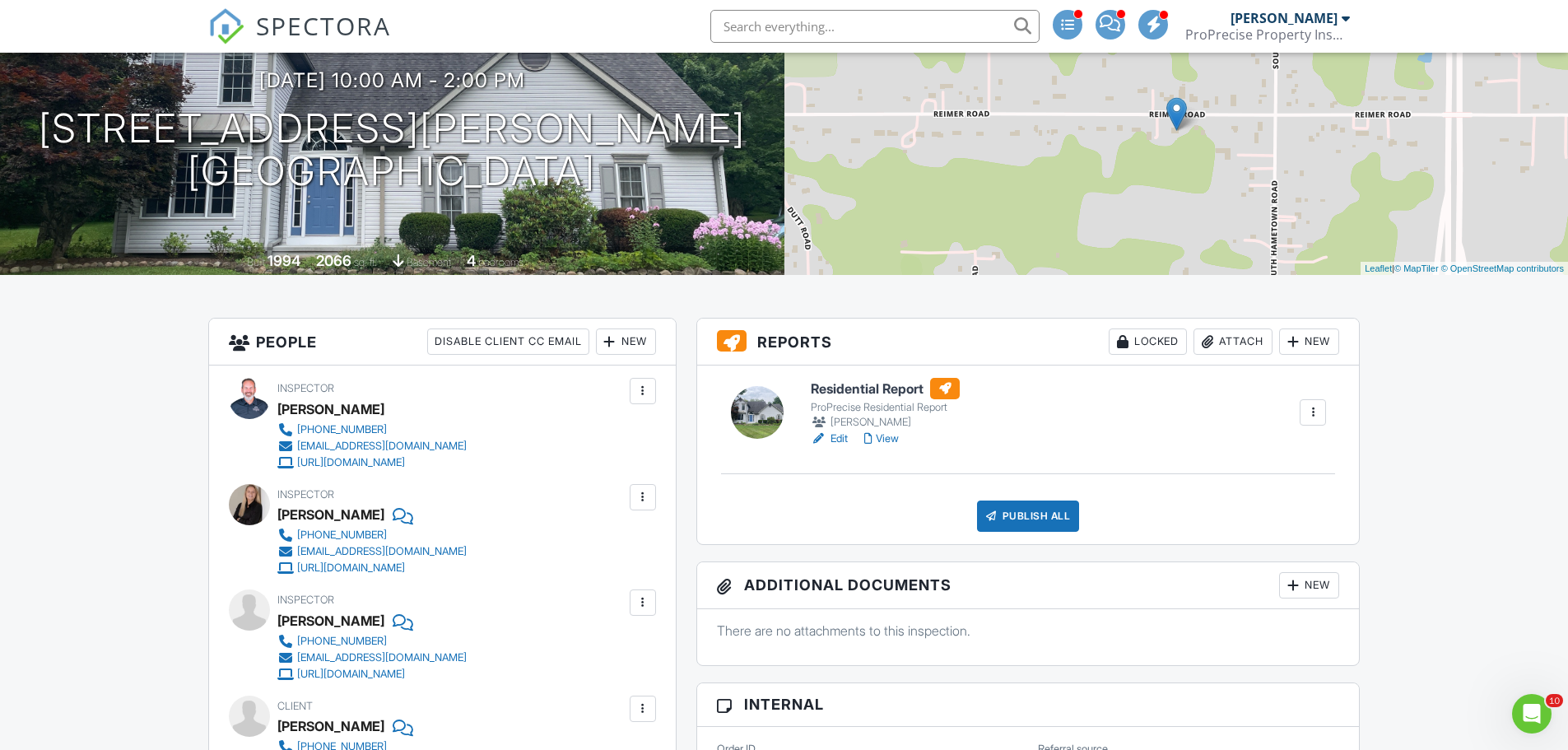 click on "Publish All" at bounding box center (1028, 516) 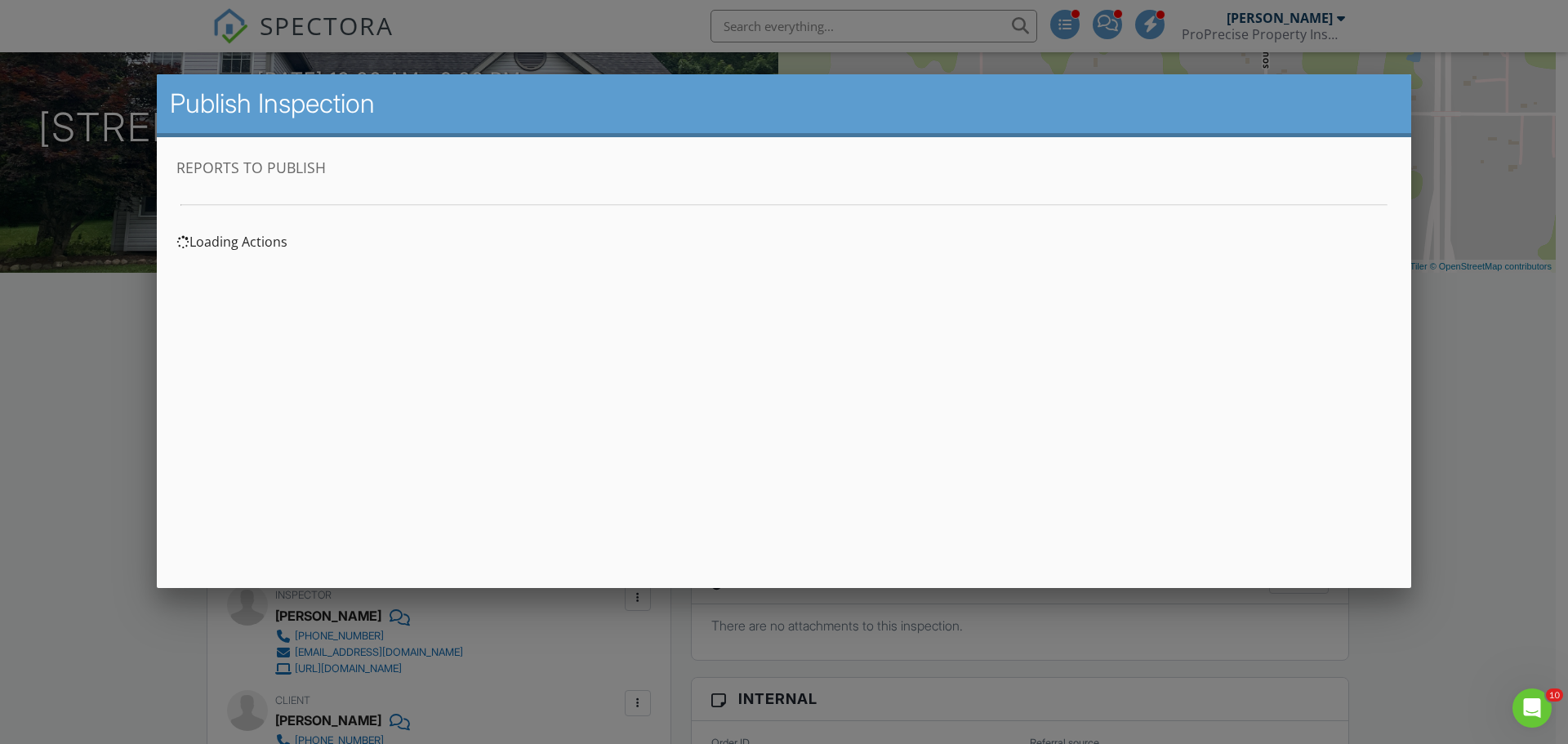 scroll, scrollTop: 0, scrollLeft: 0, axis: both 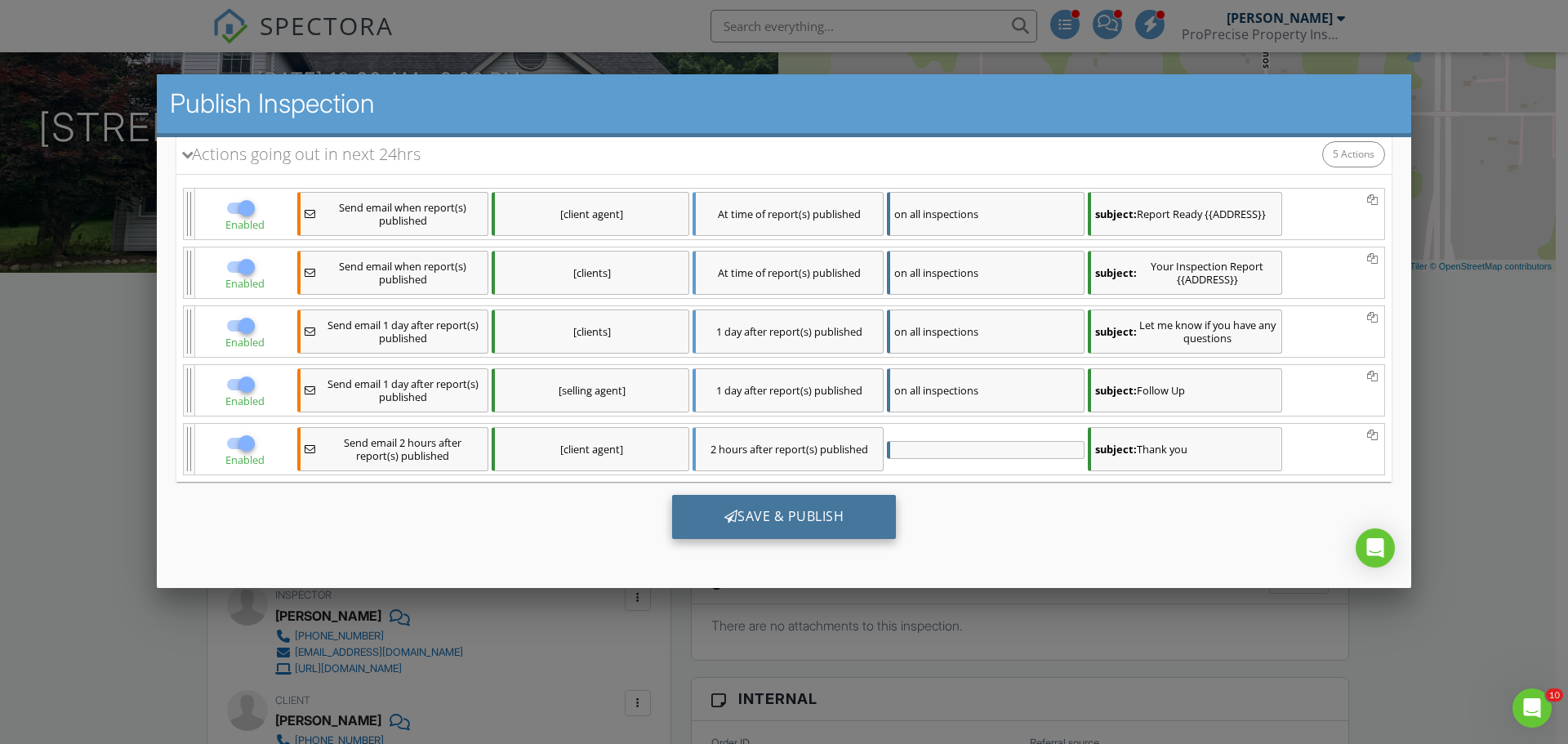 click on "Save & Publish" at bounding box center (784, 517) 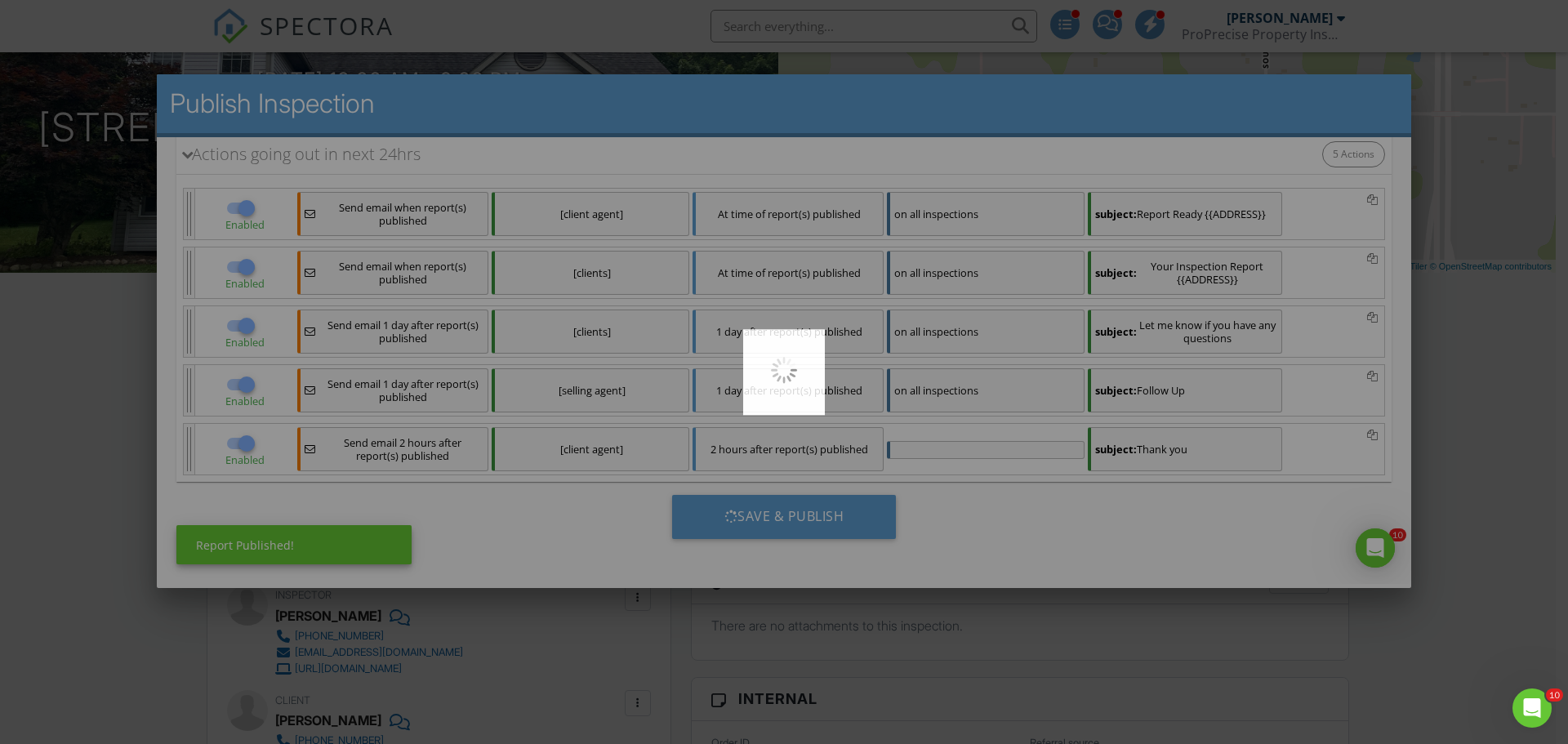 scroll, scrollTop: 0, scrollLeft: 0, axis: both 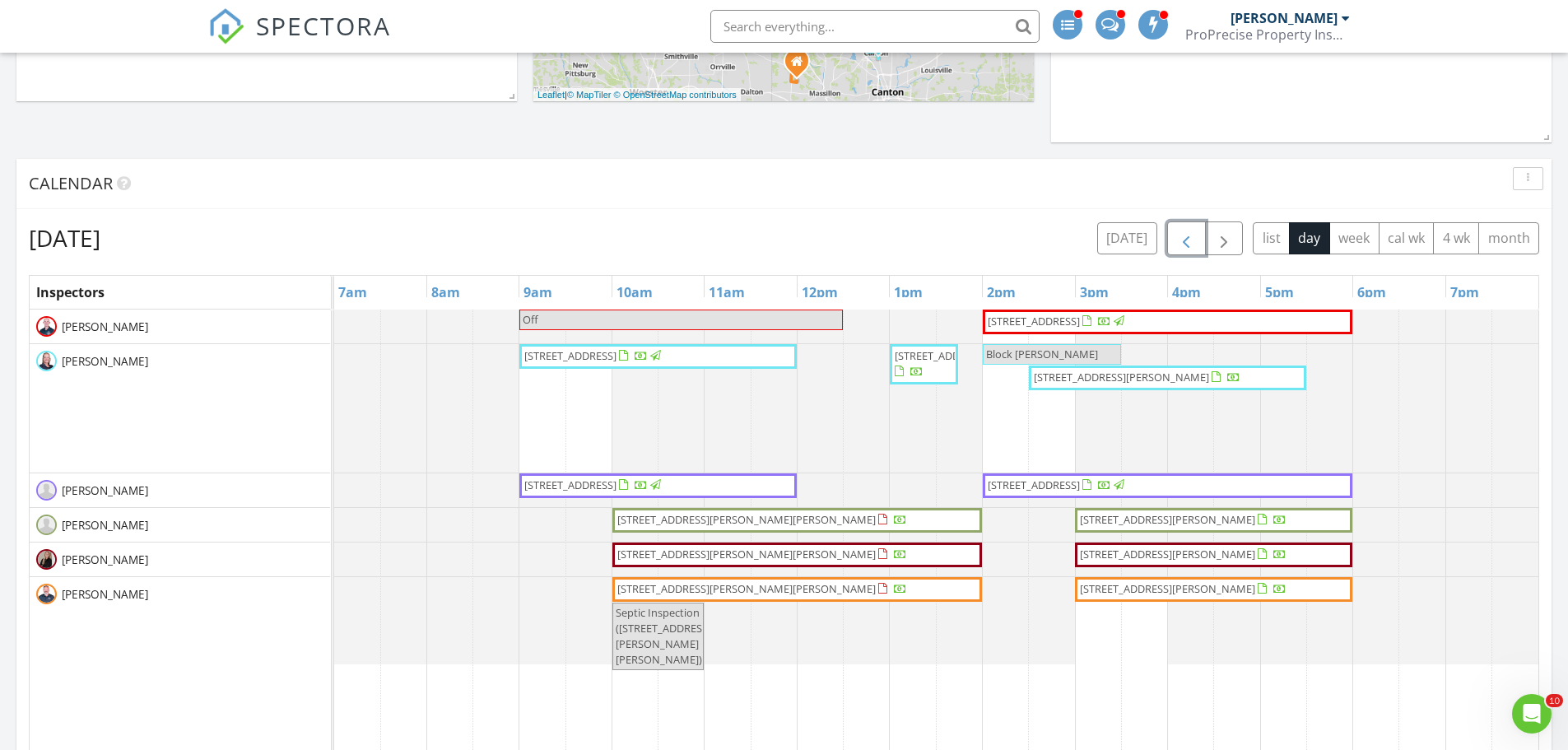 click at bounding box center [1186, 239] 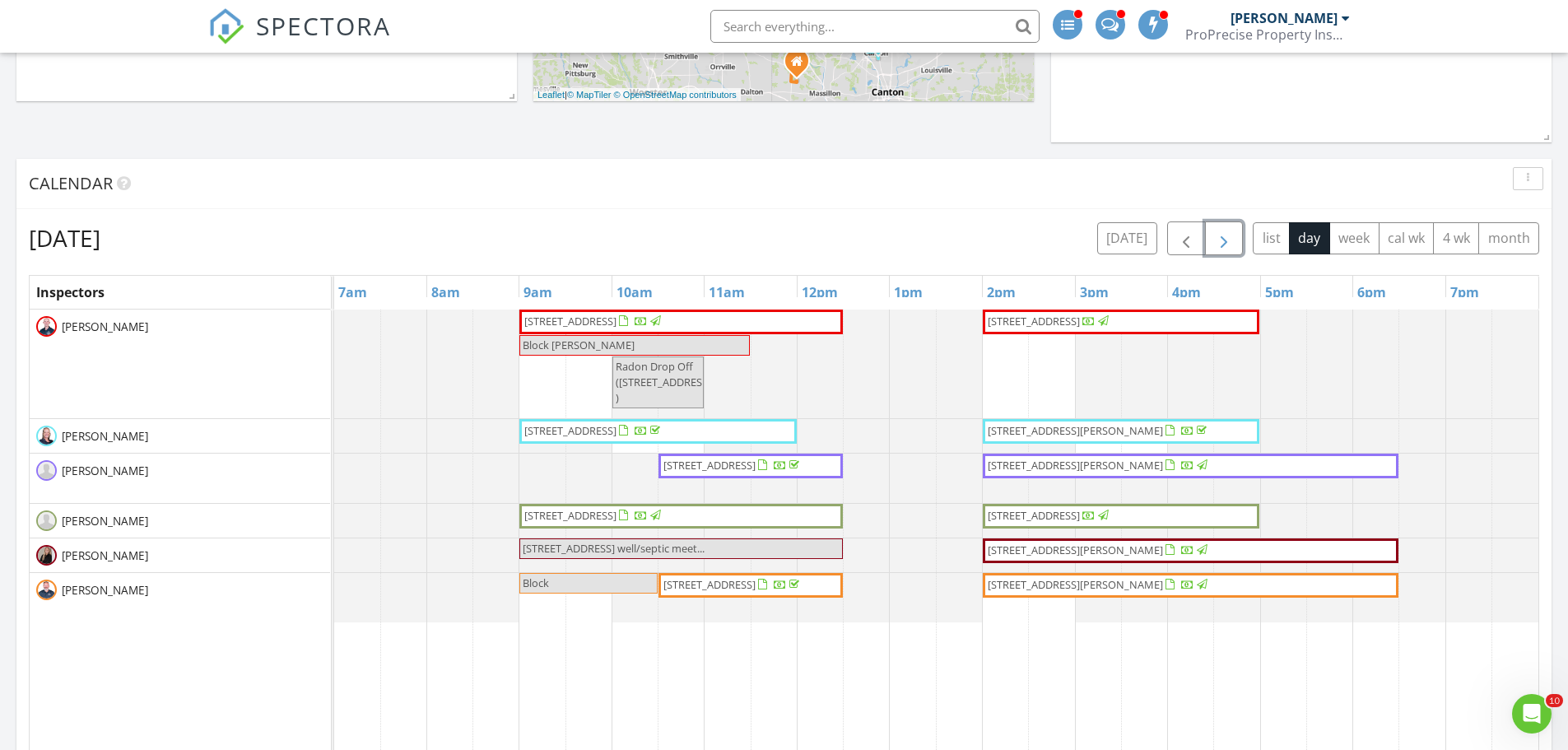 click at bounding box center [1224, 239] 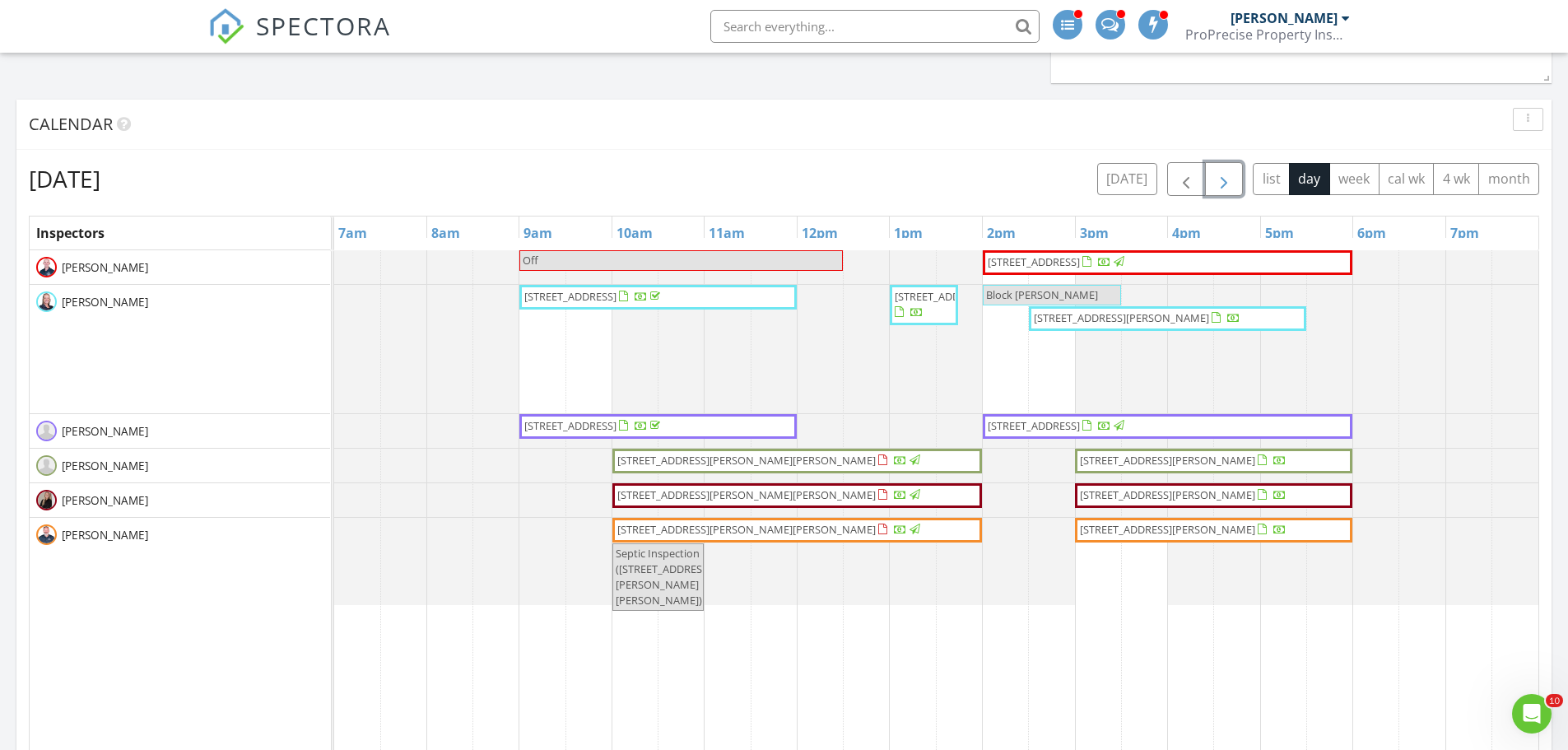 scroll, scrollTop: 906, scrollLeft: 0, axis: vertical 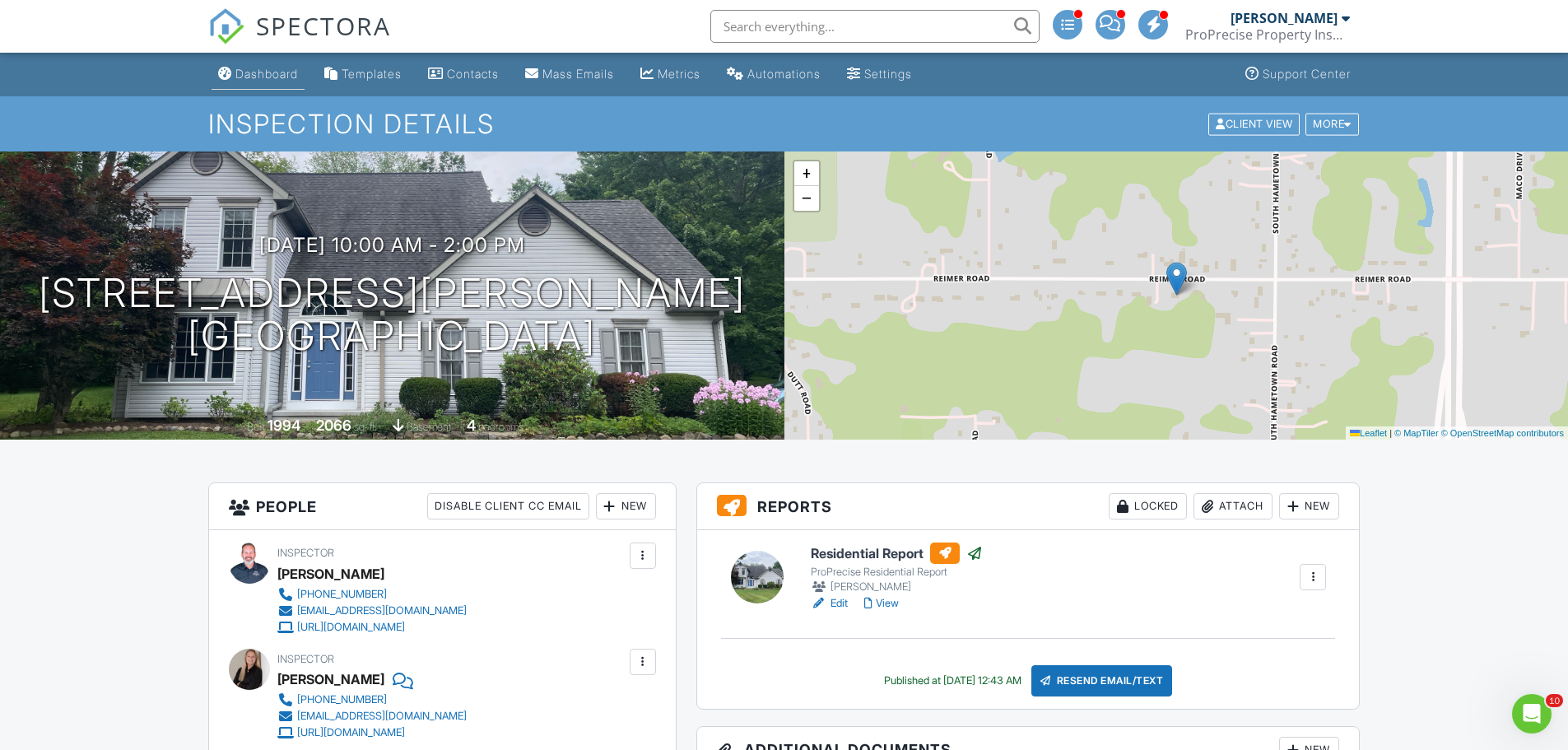 click on "Dashboard" at bounding box center (258, 74) 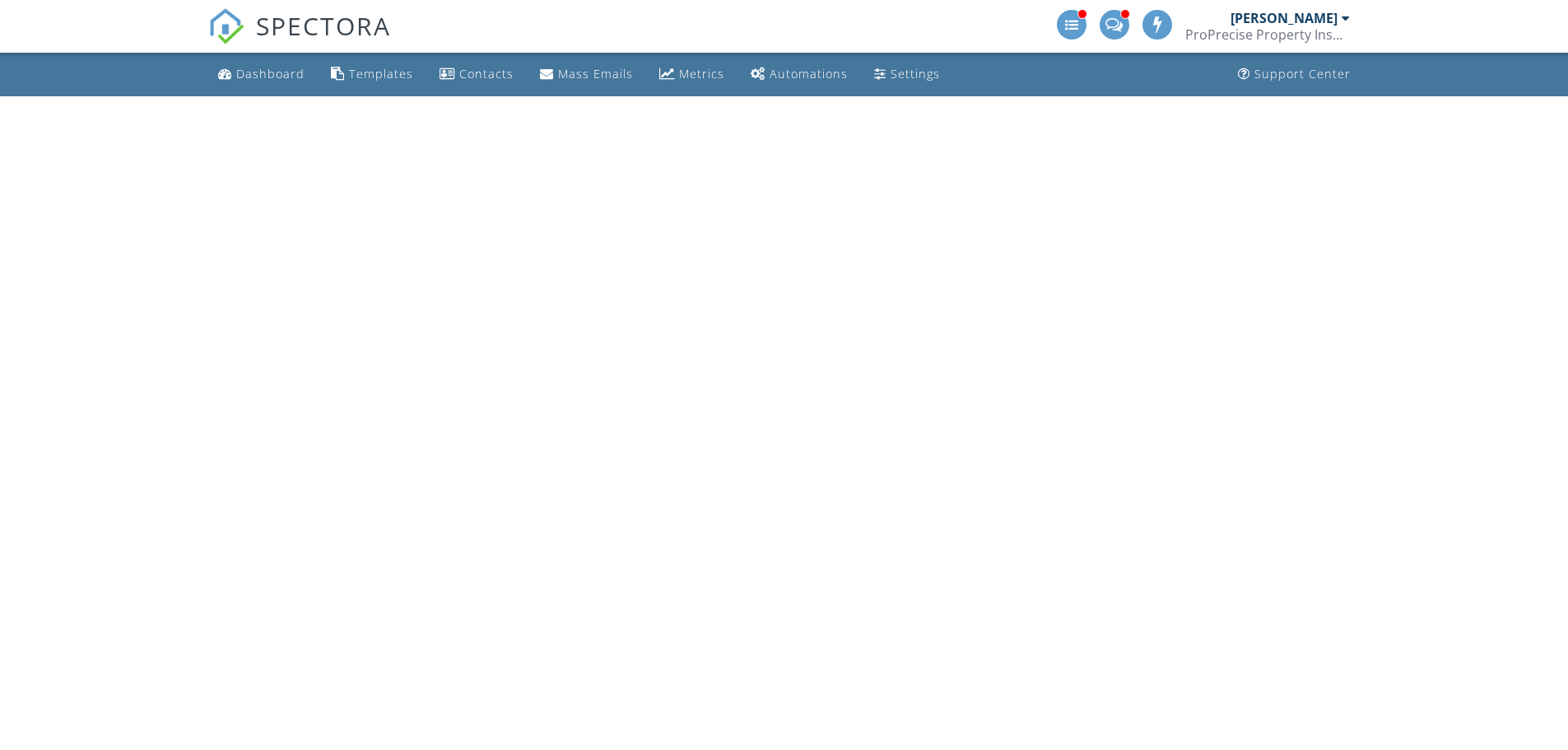 scroll, scrollTop: 0, scrollLeft: 0, axis: both 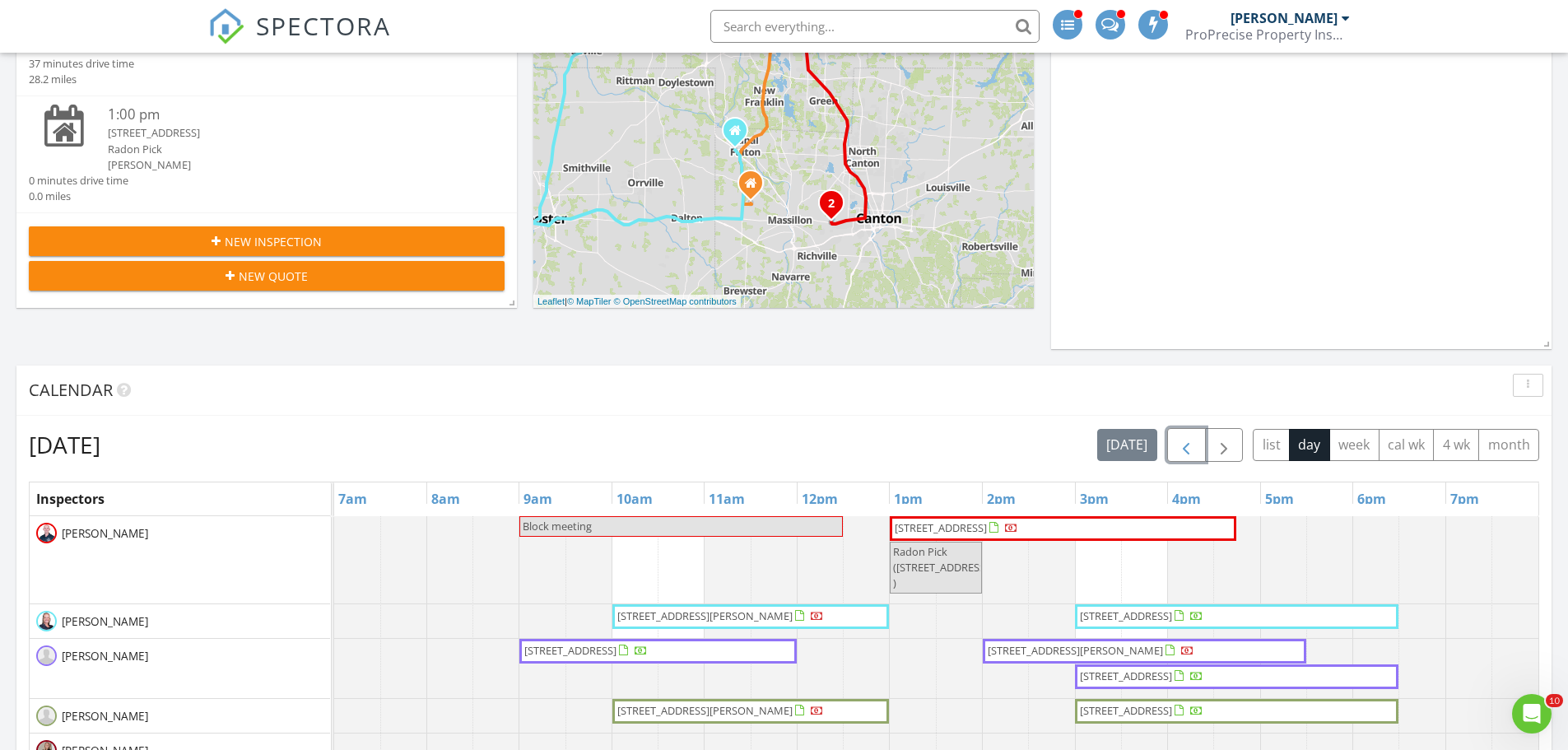 click at bounding box center [1186, 445] 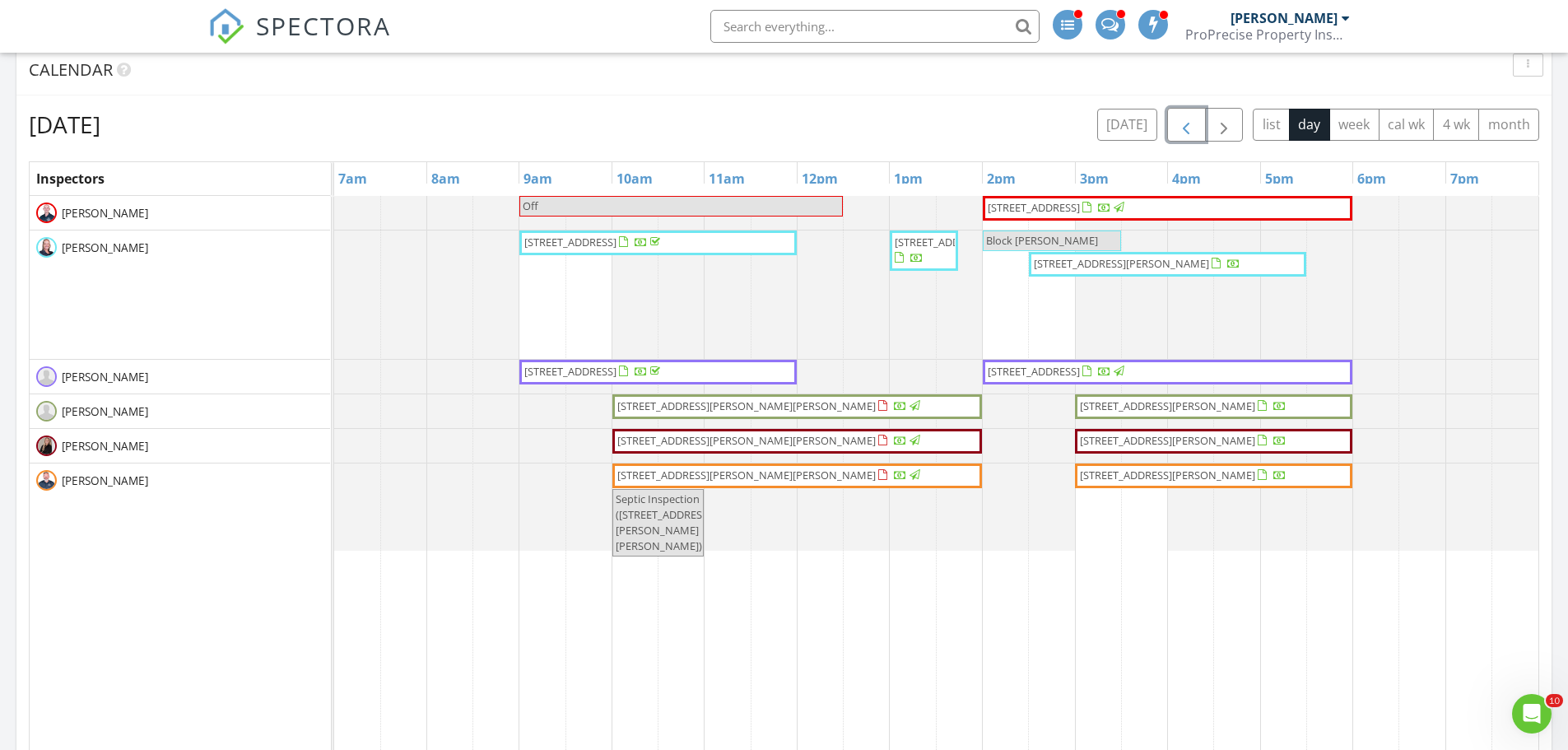 scroll, scrollTop: 864, scrollLeft: 0, axis: vertical 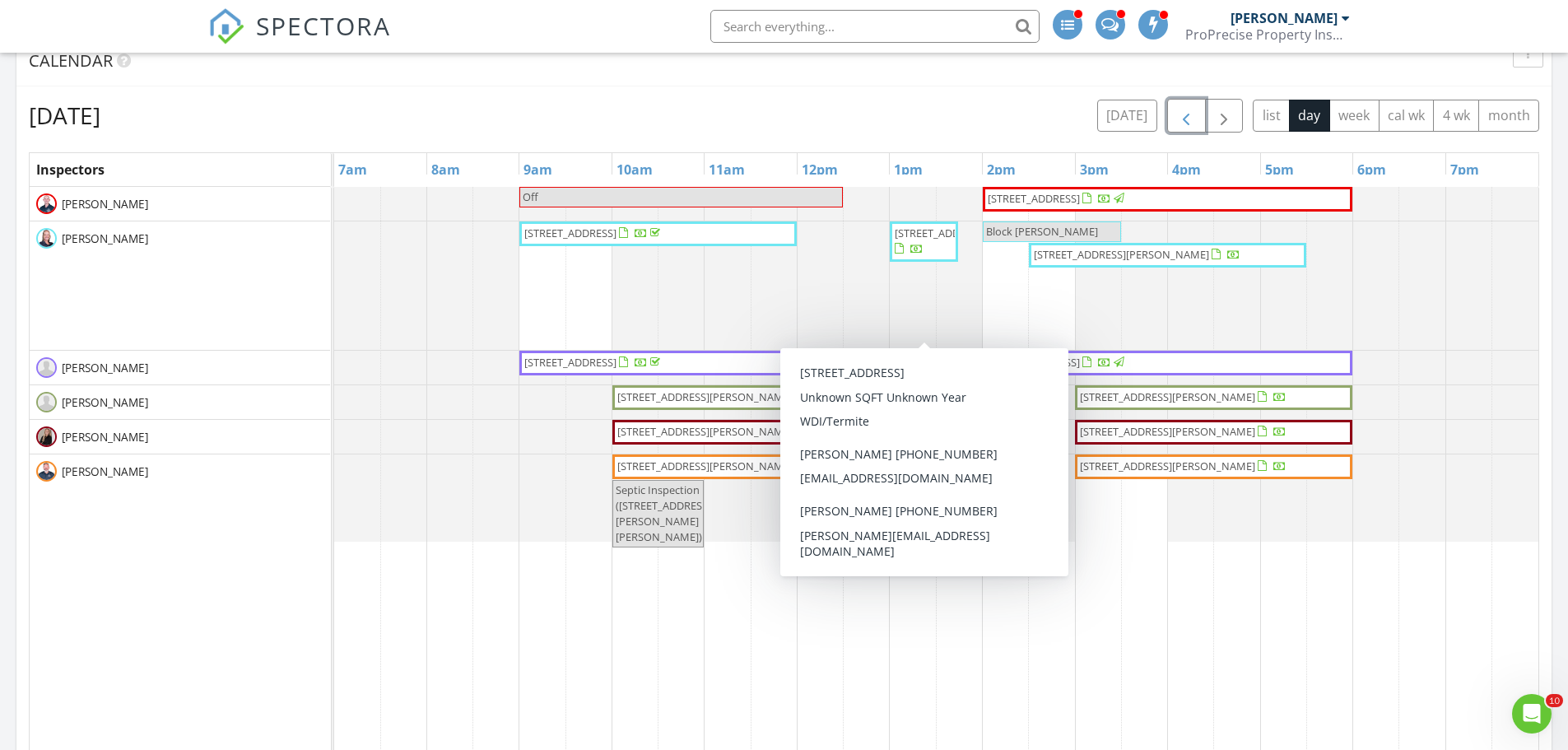click on "541 Glenwood St SW, North Canton 44720" at bounding box center (924, 241) 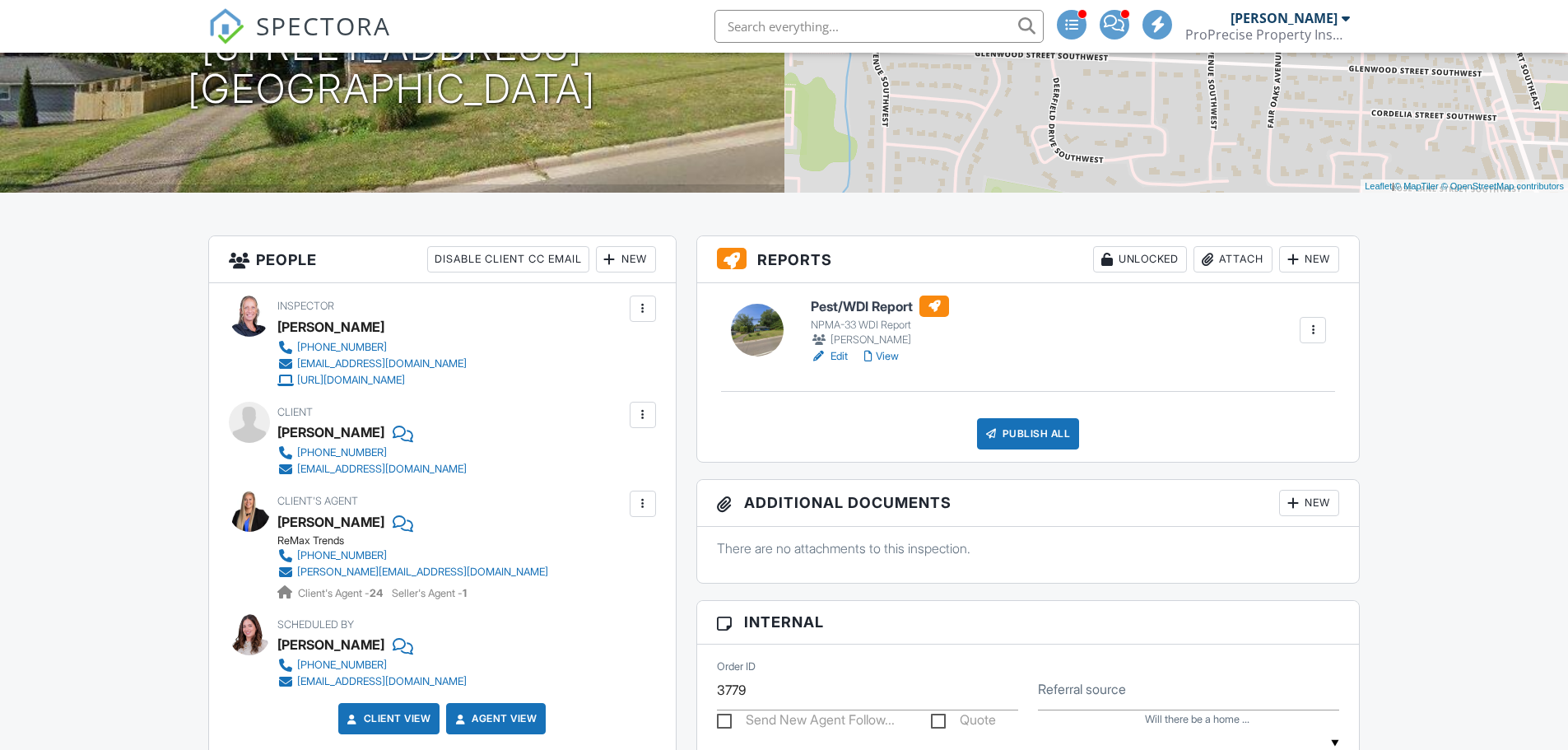scroll, scrollTop: 247, scrollLeft: 0, axis: vertical 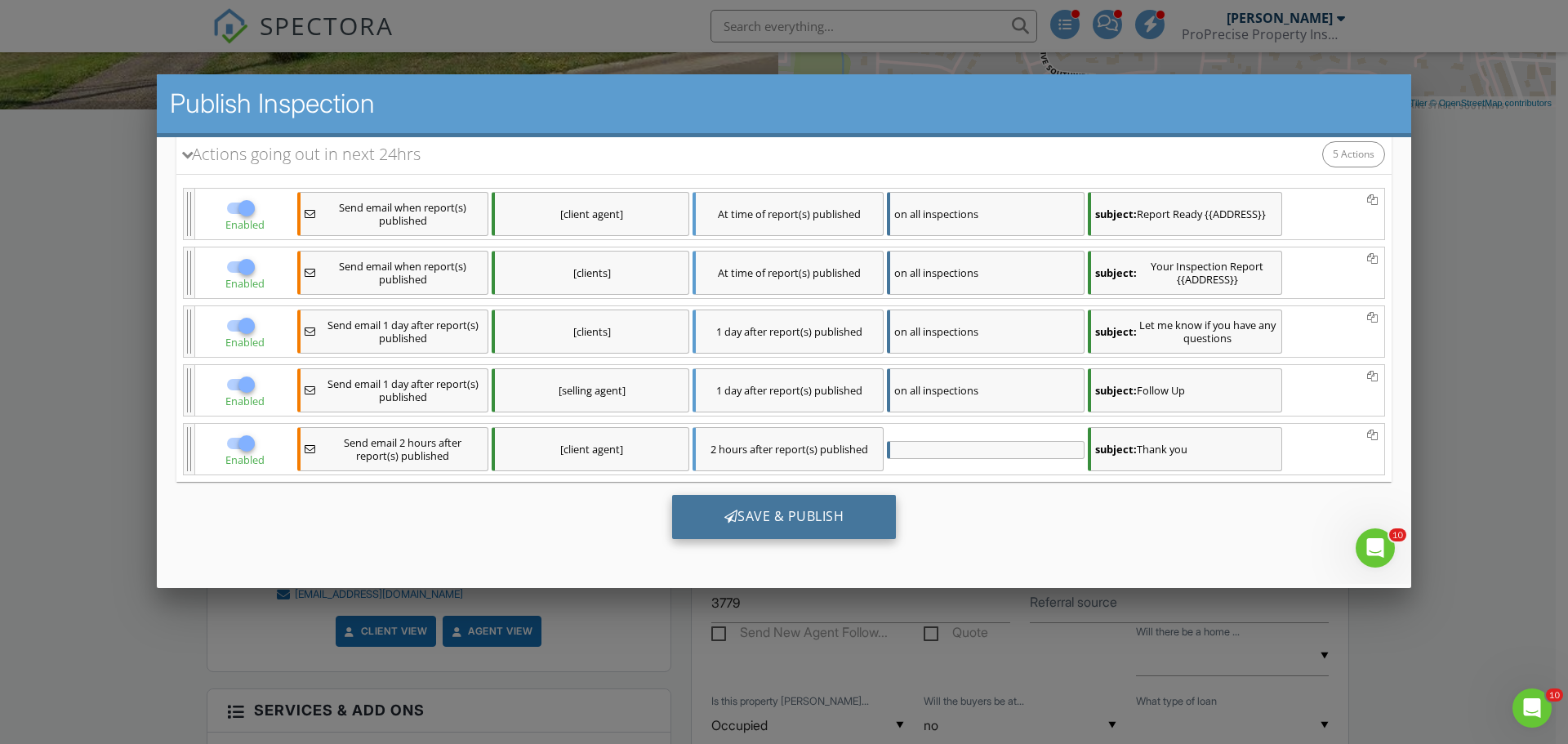 click at bounding box center (731, 516) 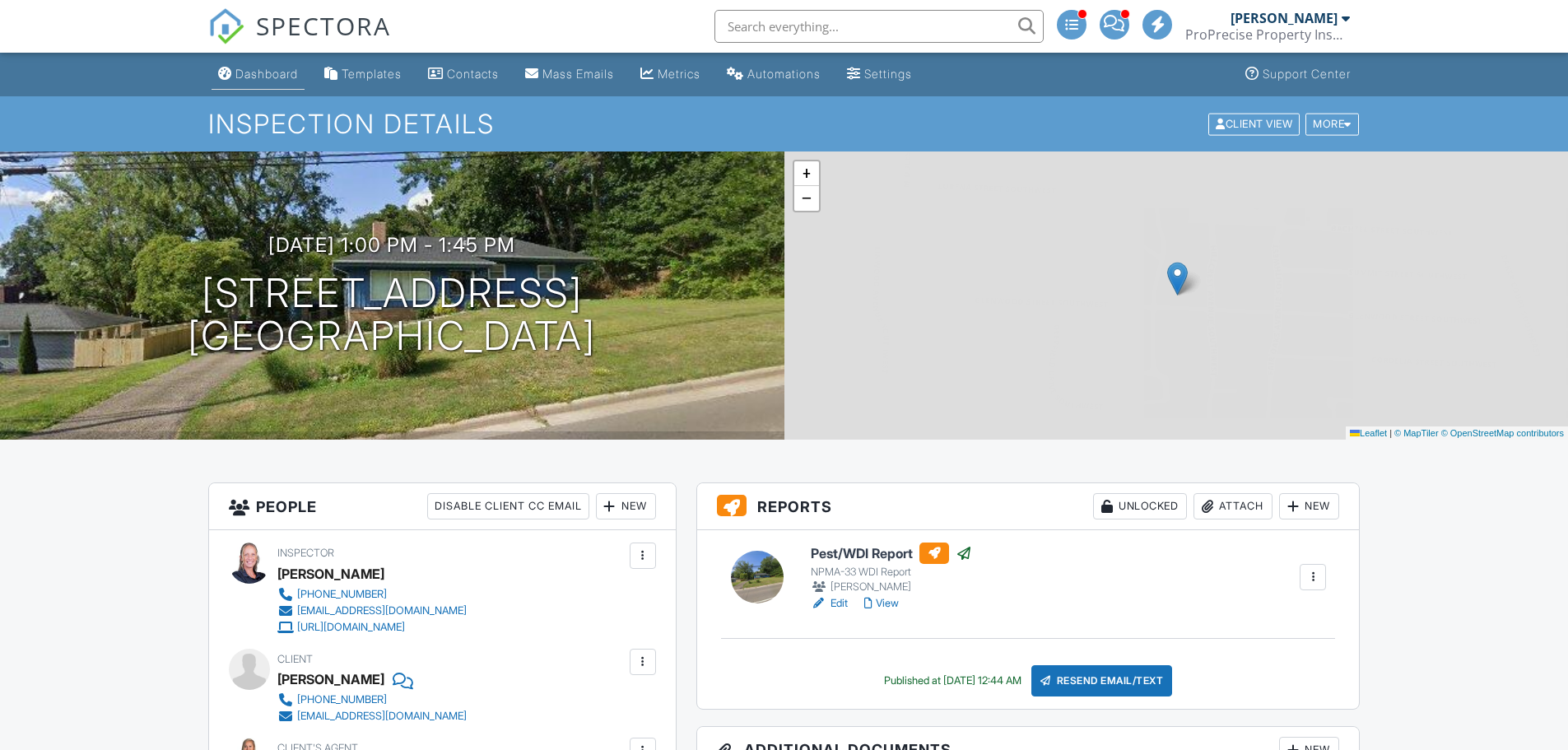 scroll, scrollTop: 0, scrollLeft: 0, axis: both 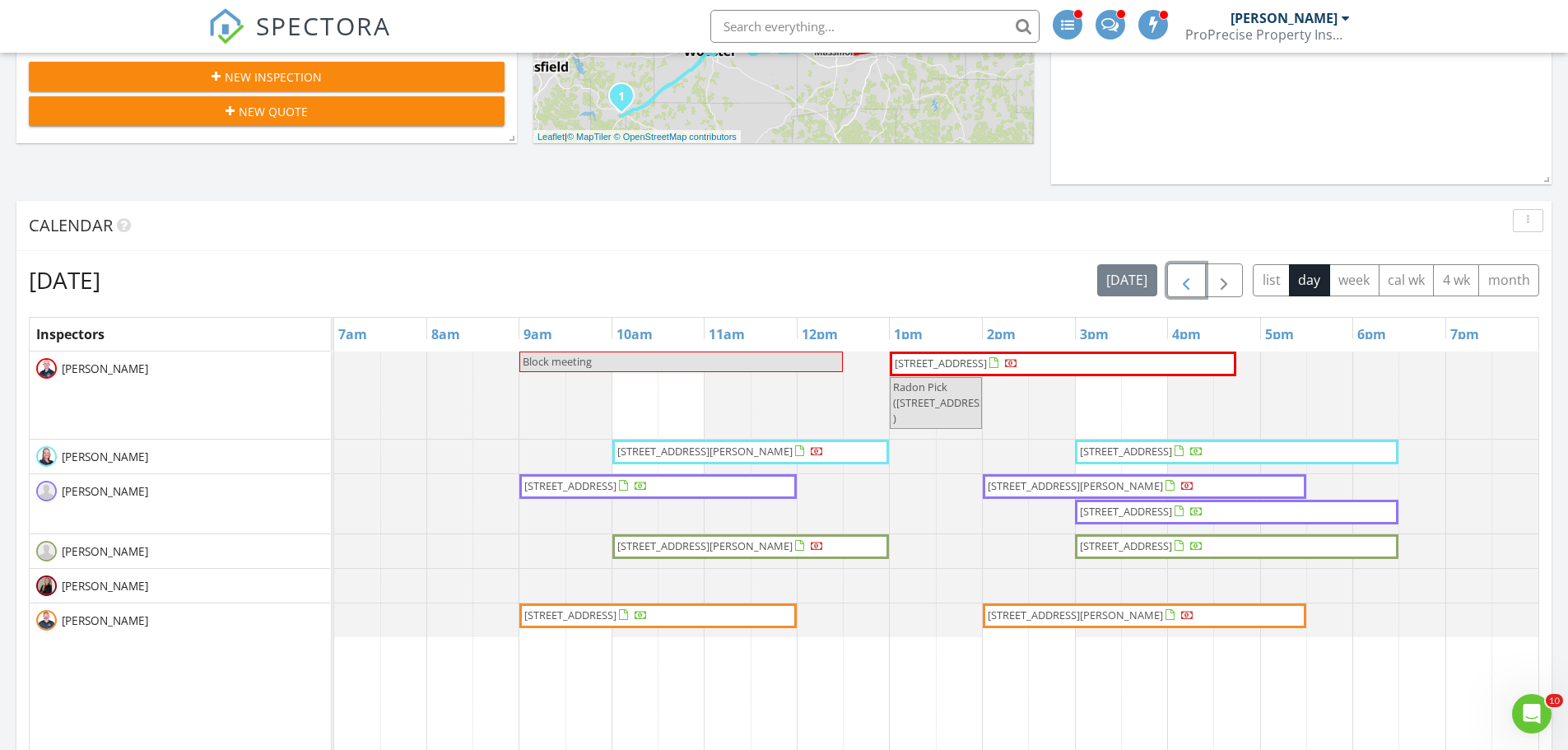 click at bounding box center [1186, 281] 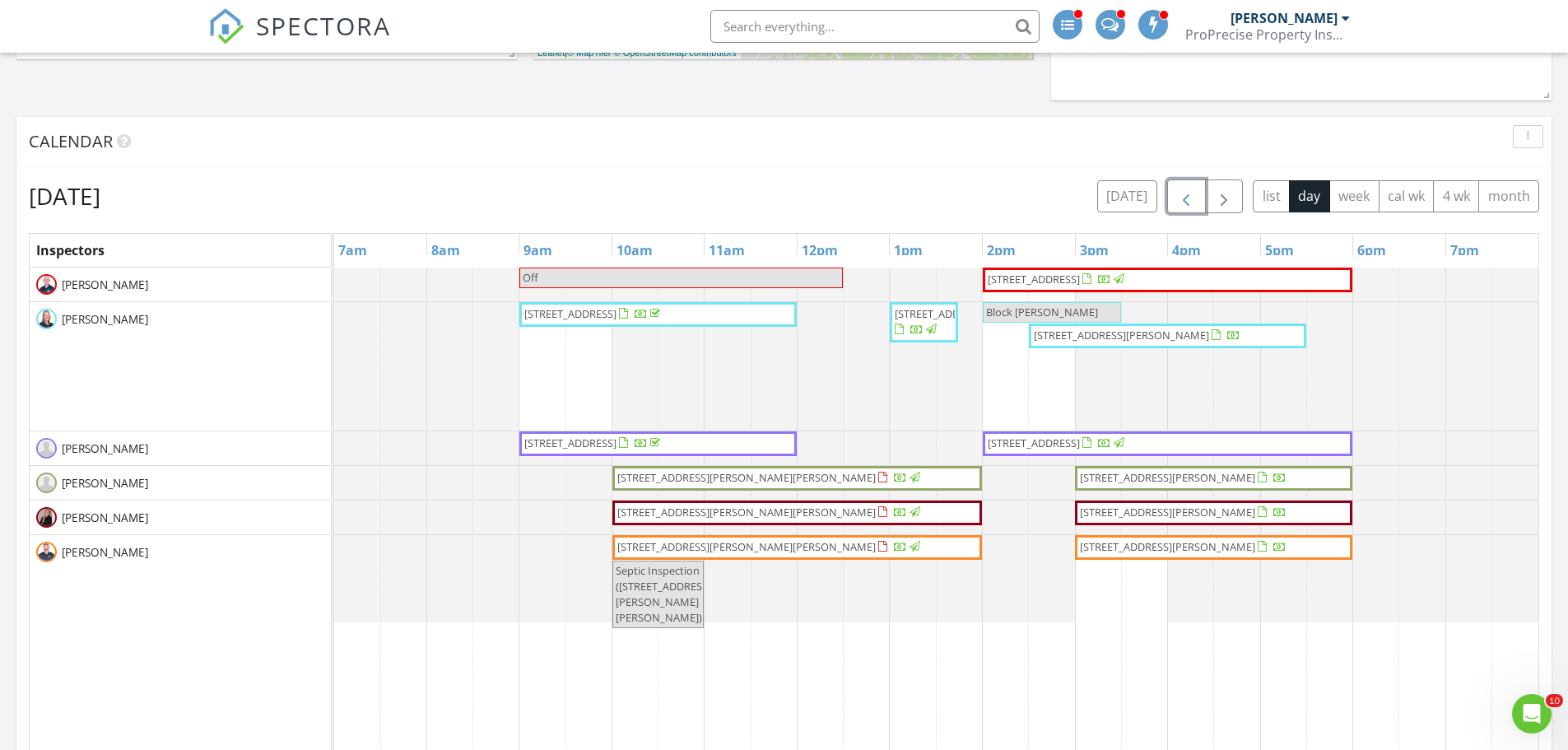 scroll, scrollTop: 781, scrollLeft: 0, axis: vertical 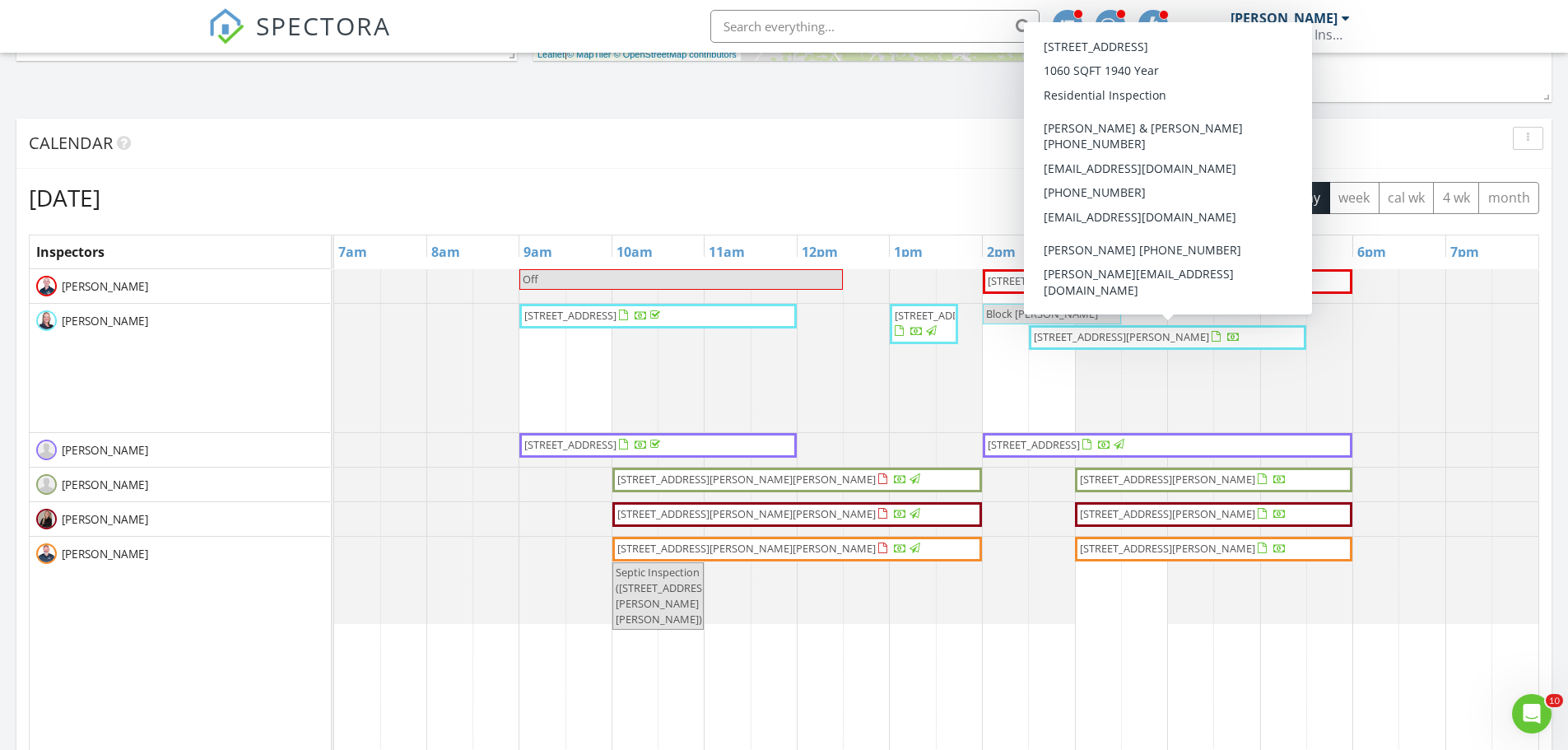 click on "103 Everhard Rd SW, North Canton 44709" at bounding box center (1167, 338) 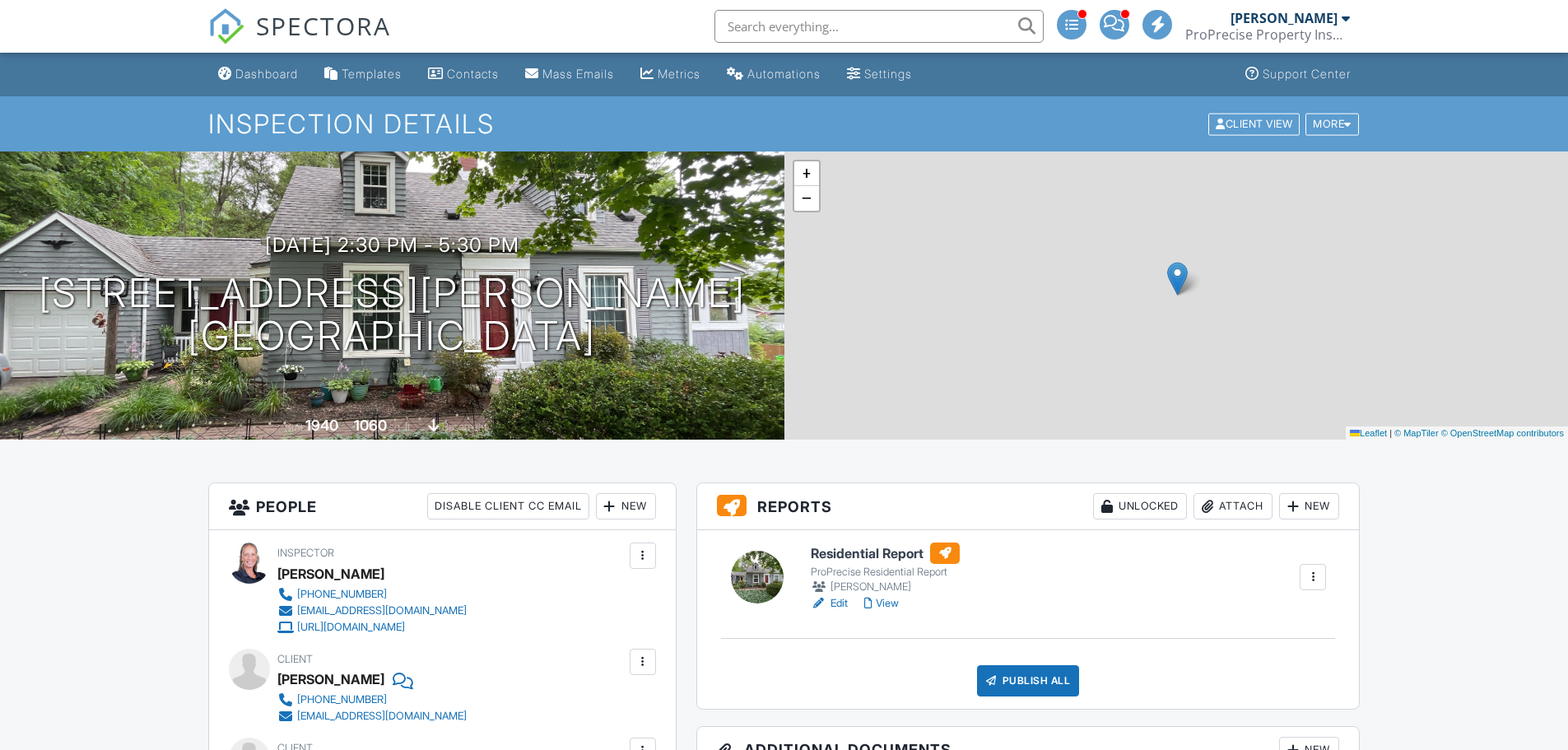 scroll, scrollTop: 329, scrollLeft: 0, axis: vertical 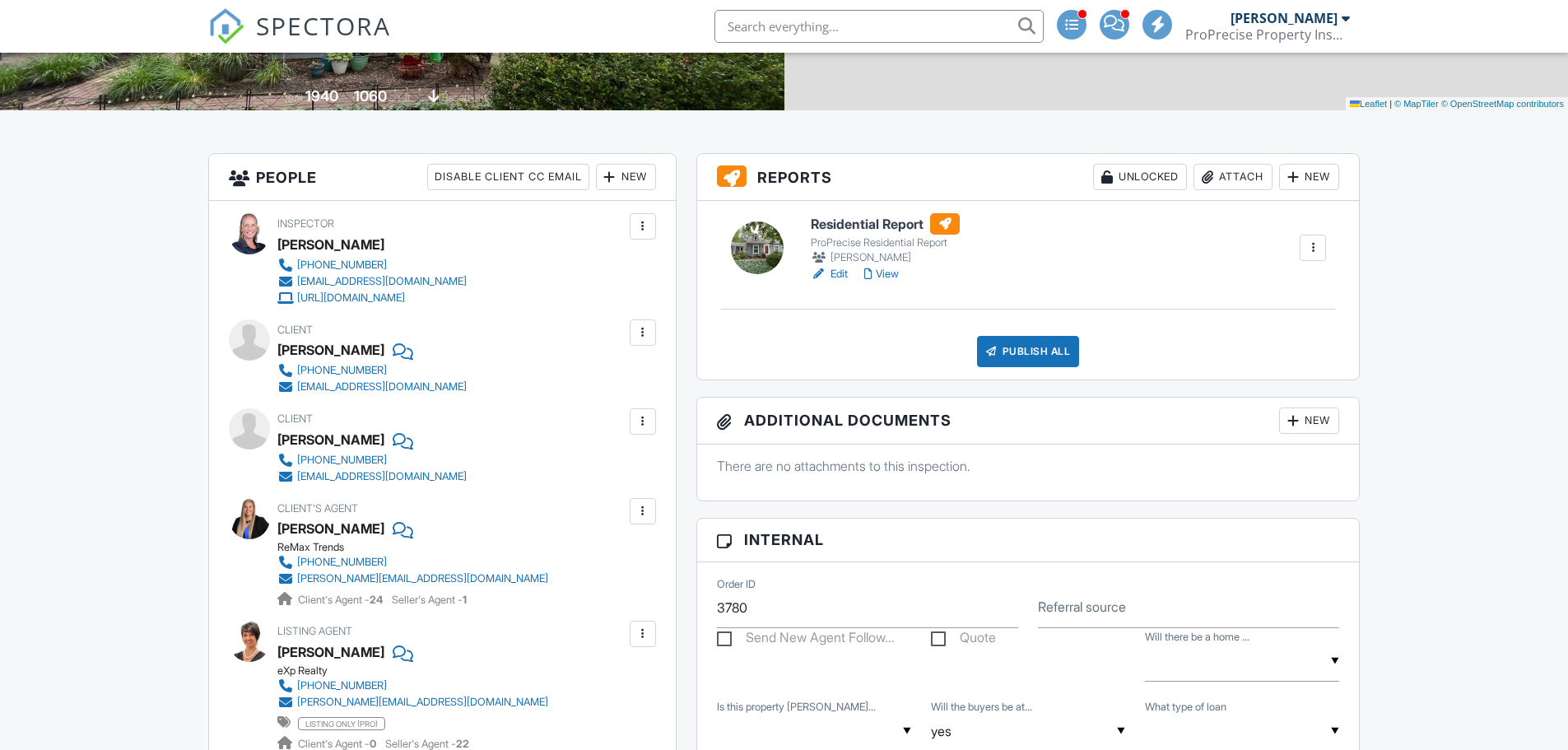 click on "View" at bounding box center [882, 274] 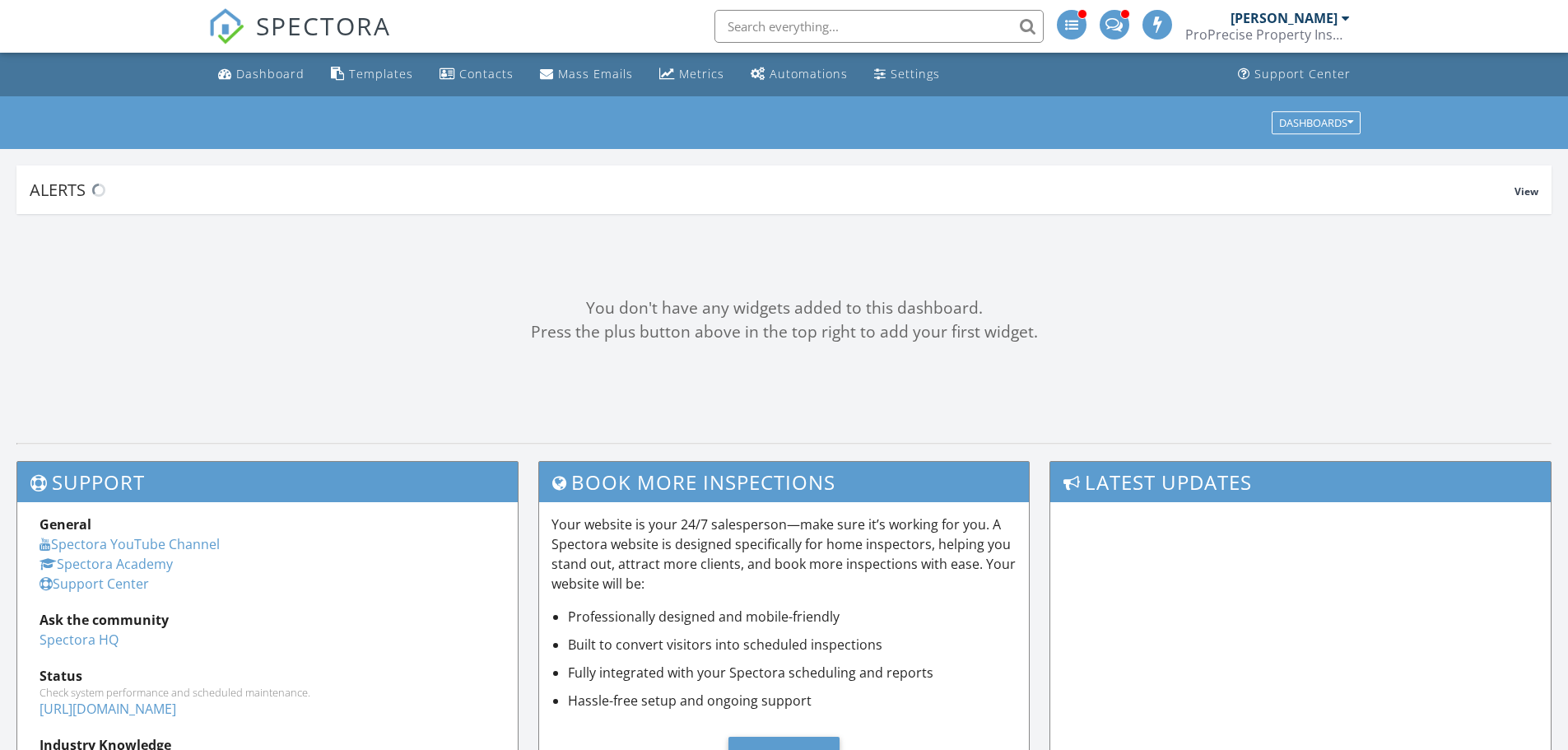 scroll, scrollTop: 0, scrollLeft: 0, axis: both 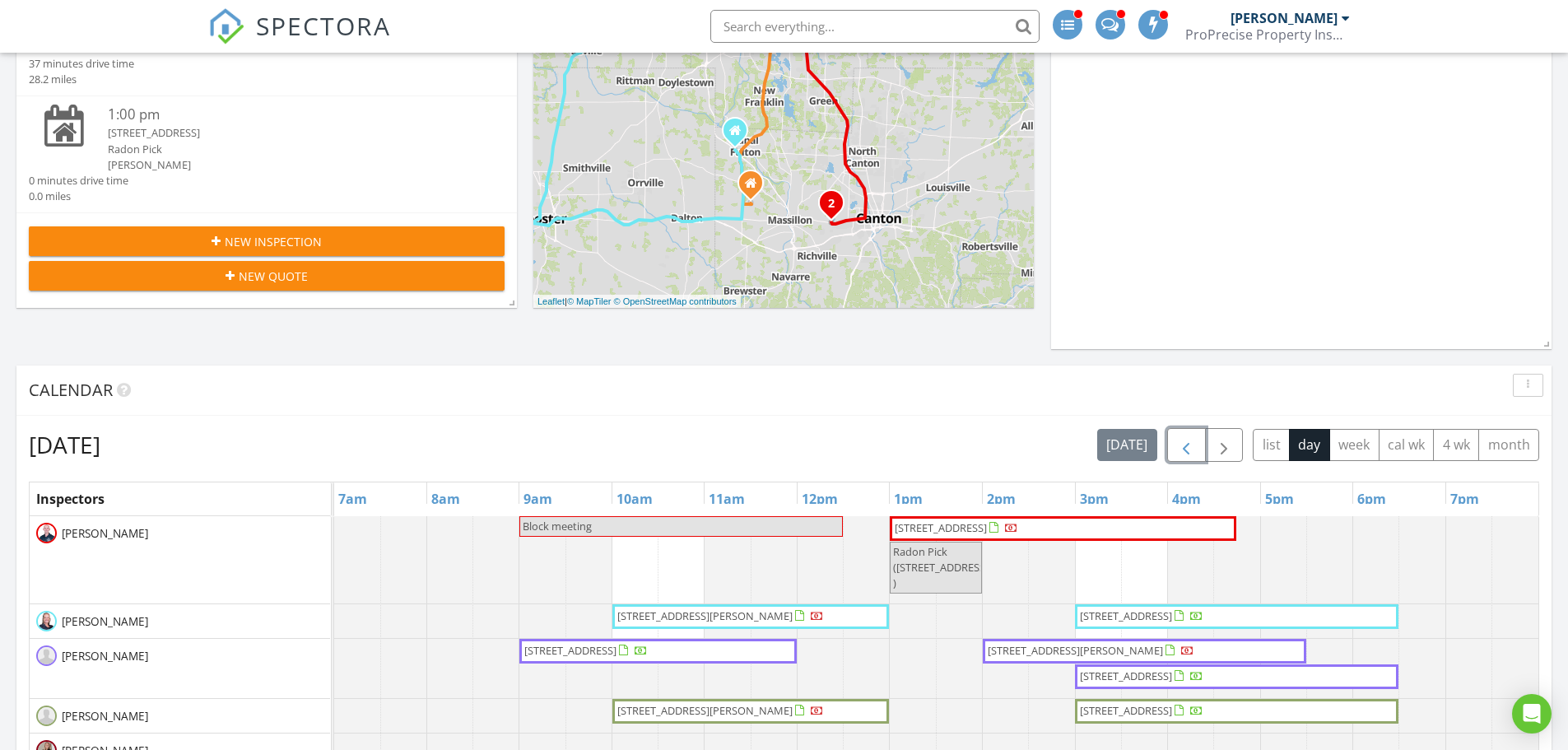 click at bounding box center [1186, 445] 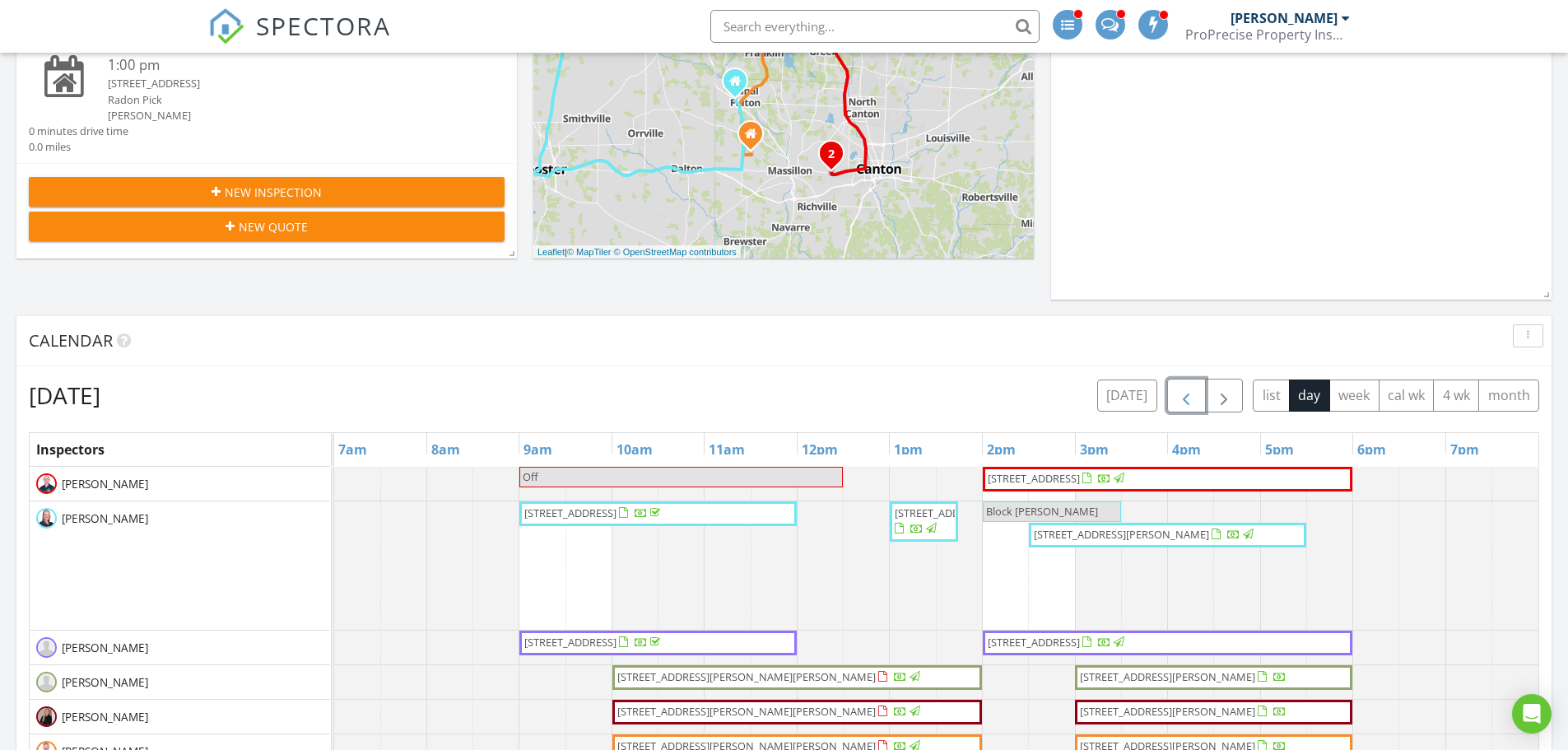 scroll, scrollTop: 864, scrollLeft: 0, axis: vertical 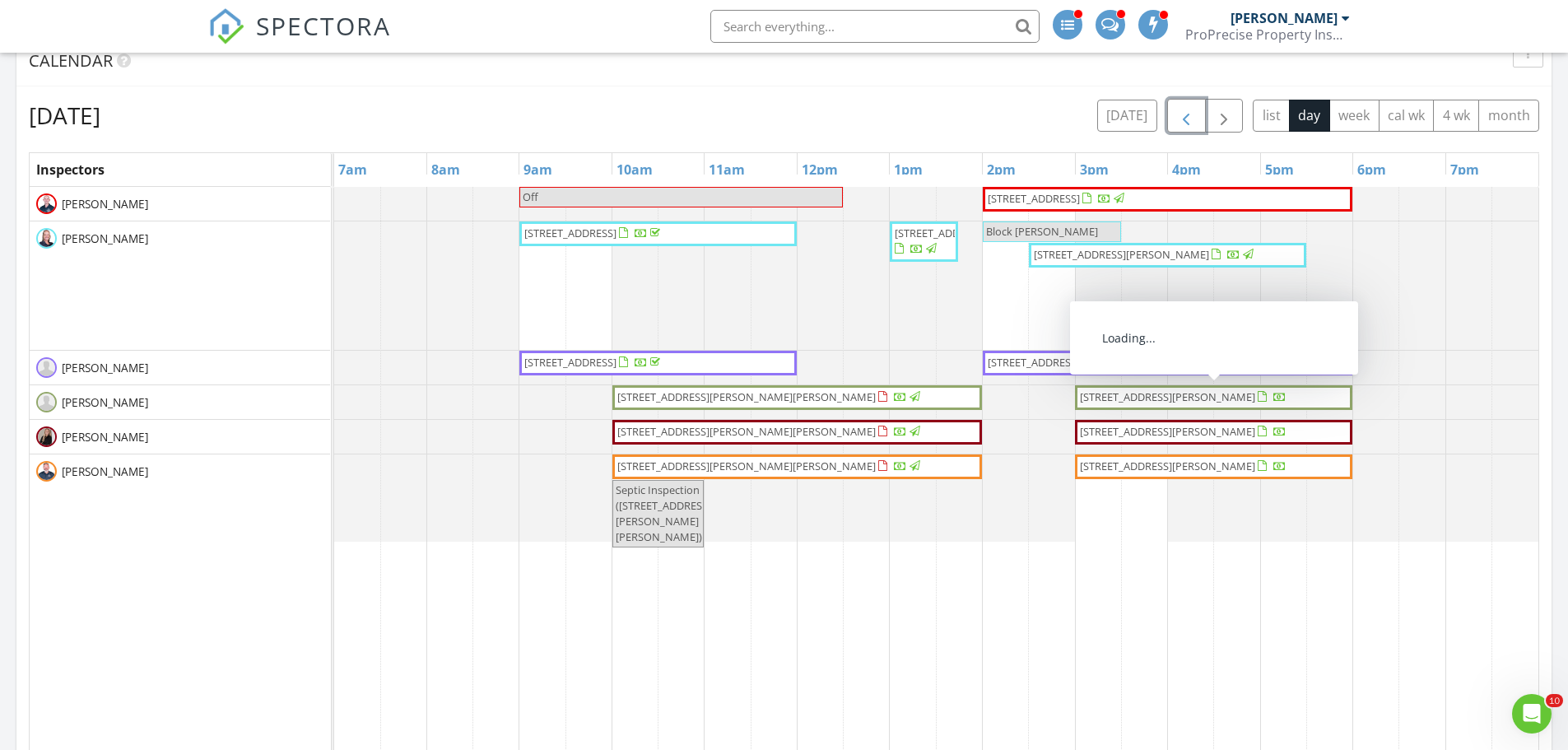 click on "5888 Keller Rd , Akron 44319" at bounding box center (1167, 397) 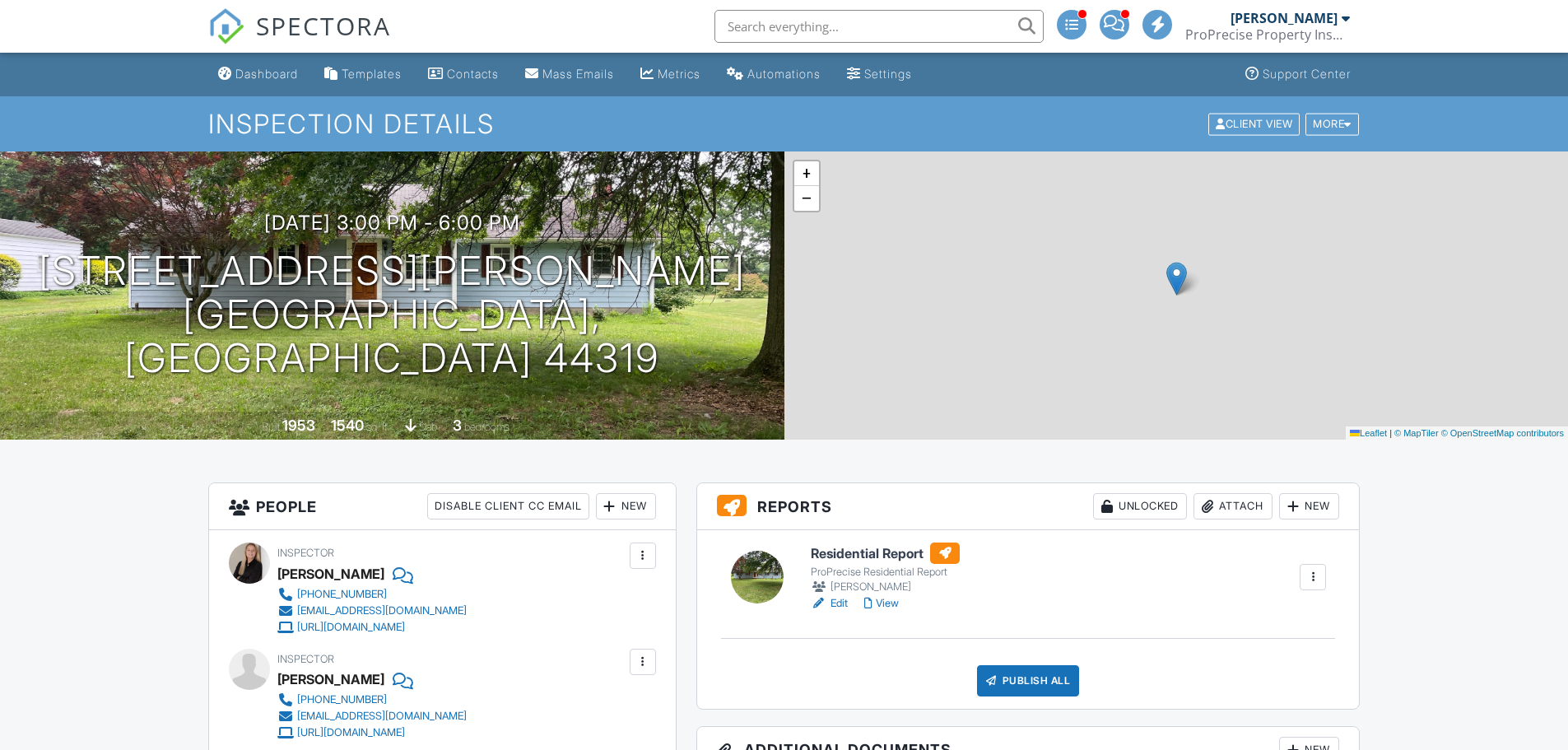 scroll, scrollTop: 0, scrollLeft: 0, axis: both 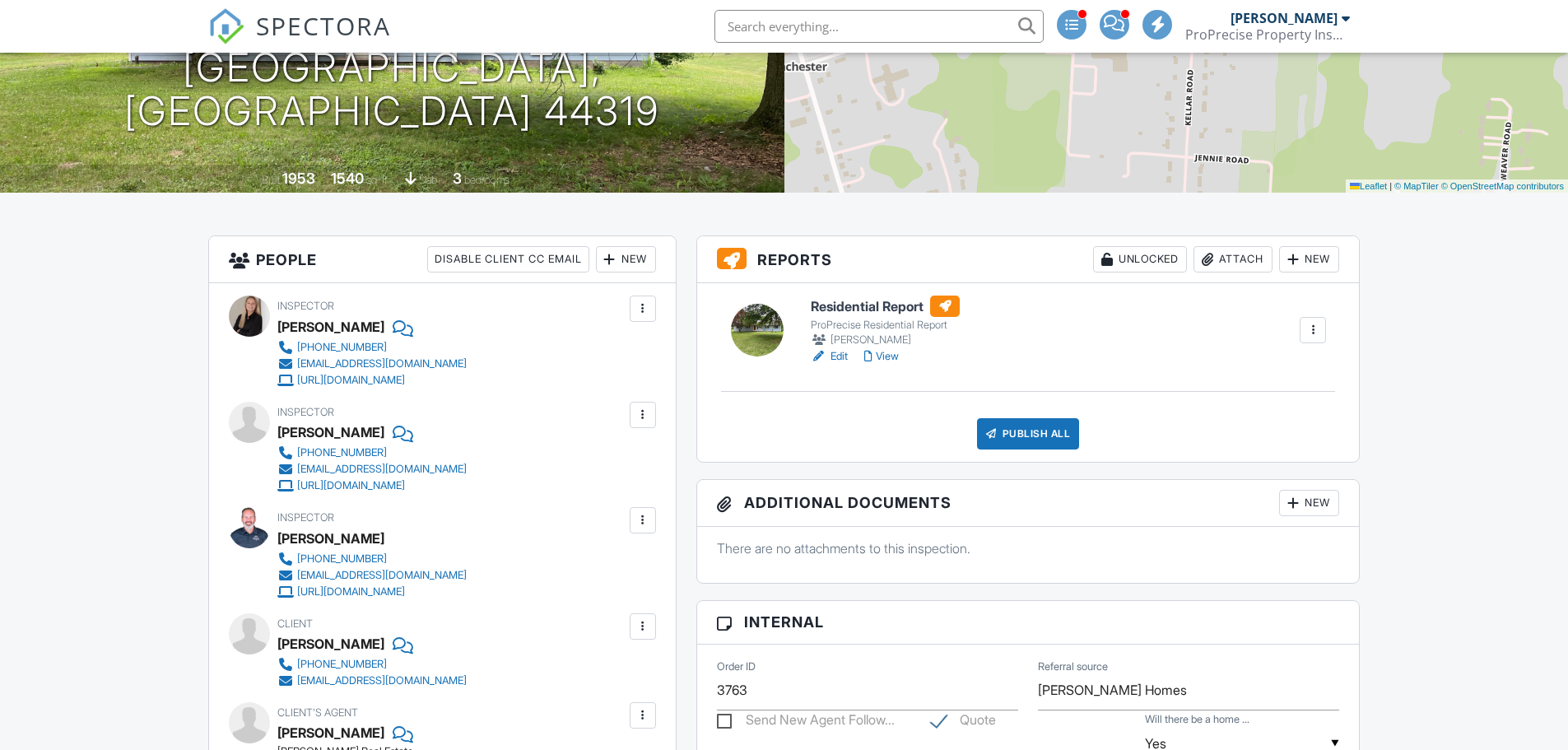 click on "View" at bounding box center [882, 356] 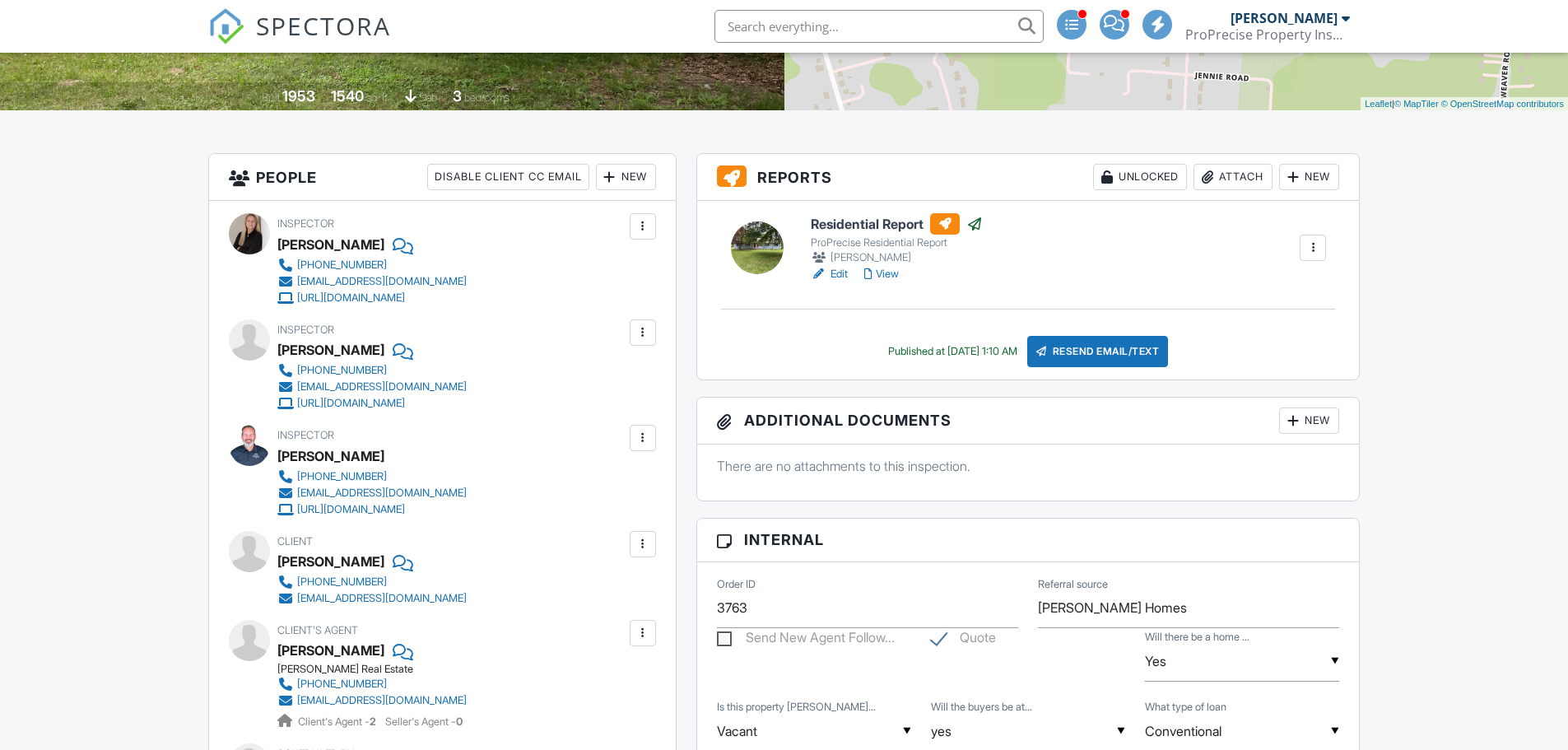 scroll, scrollTop: 329, scrollLeft: 0, axis: vertical 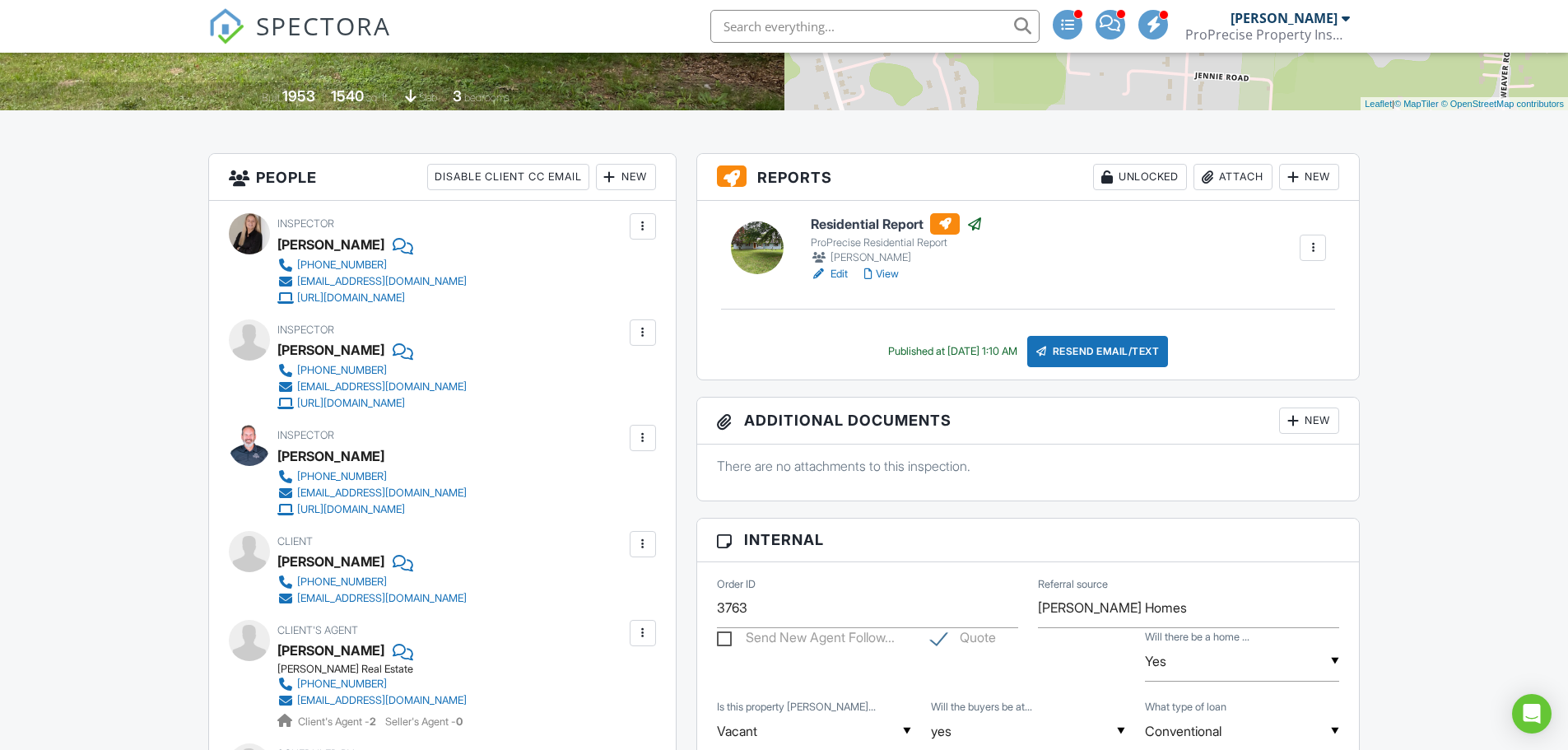 click at bounding box center (643, 633) 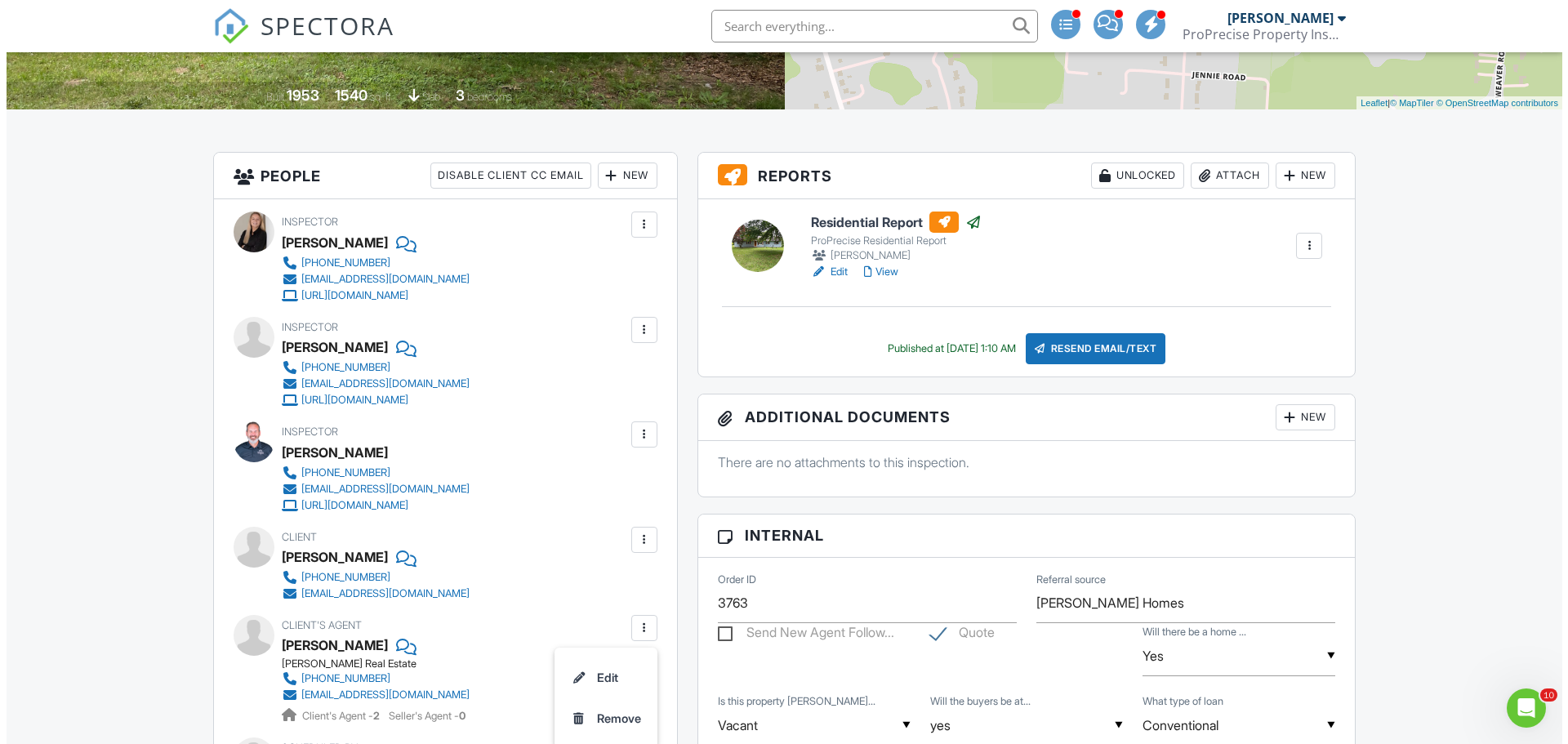 scroll, scrollTop: 0, scrollLeft: 0, axis: both 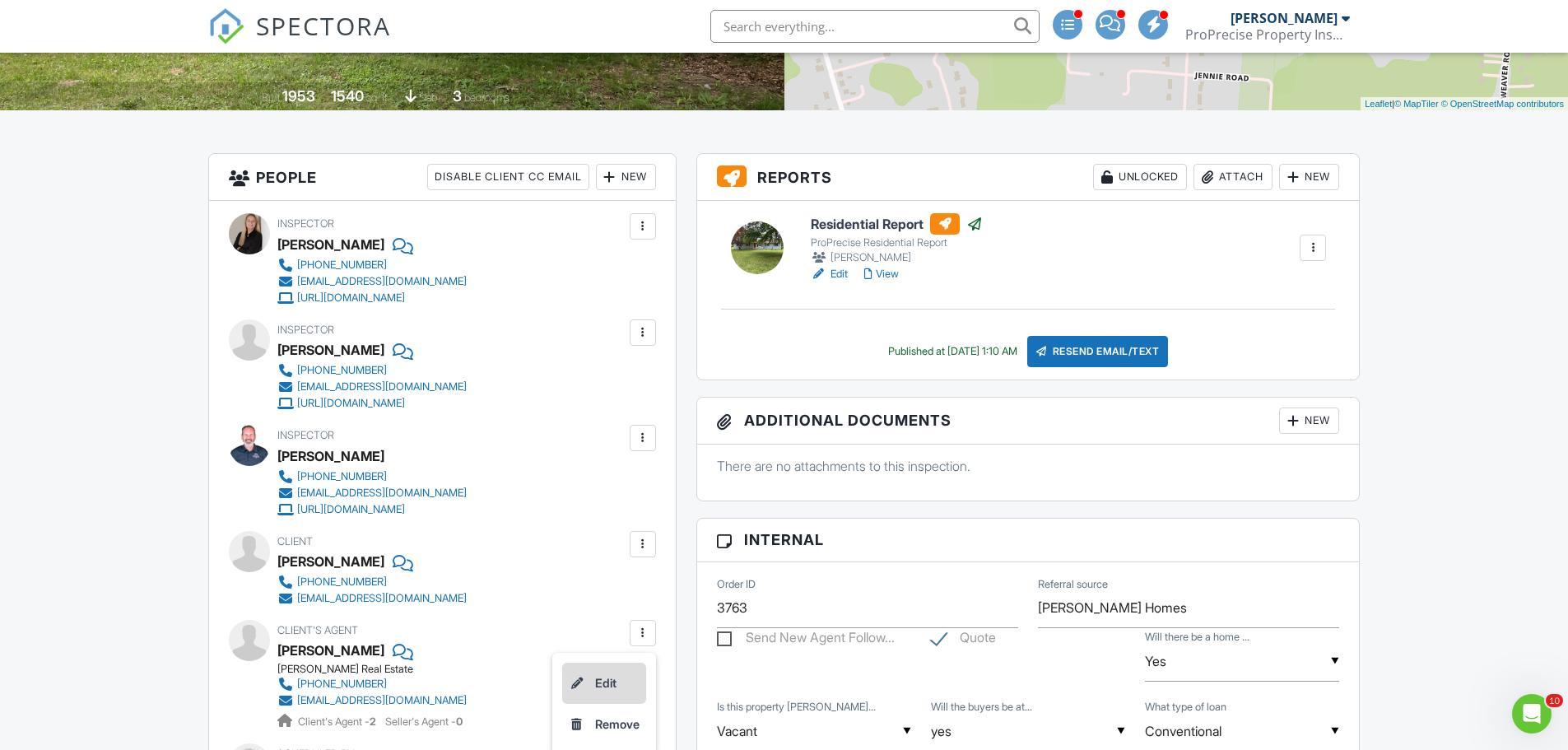 click on "Edit" at bounding box center (604, 683) 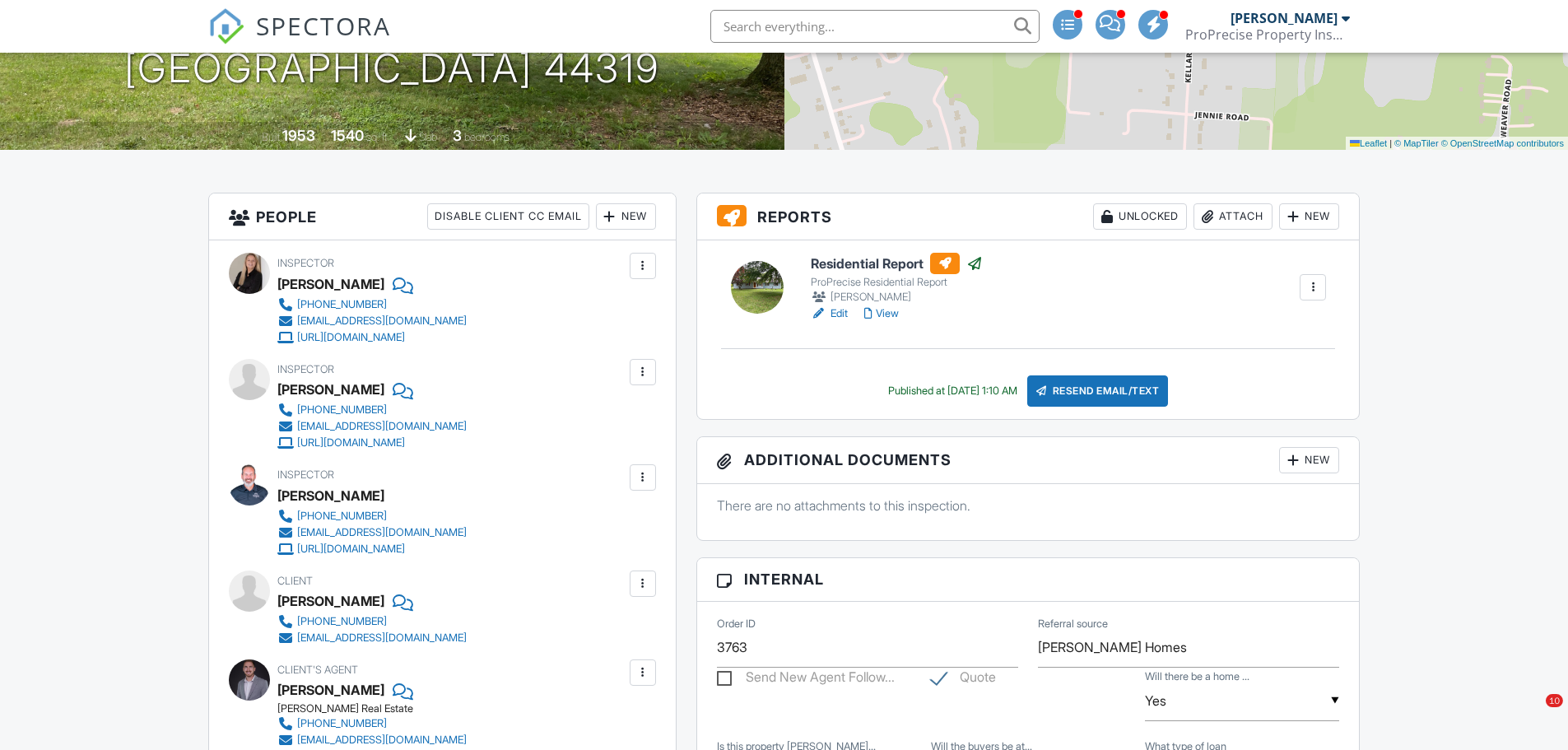 scroll, scrollTop: 329, scrollLeft: 0, axis: vertical 